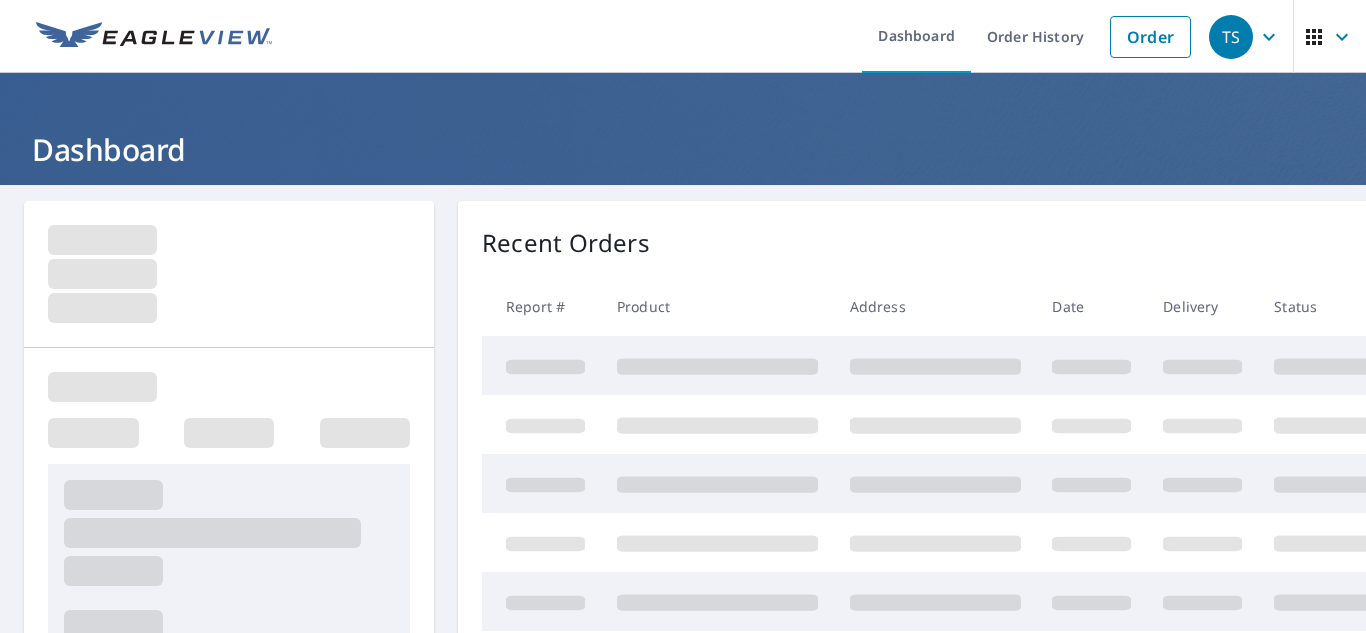 scroll, scrollTop: 0, scrollLeft: 0, axis: both 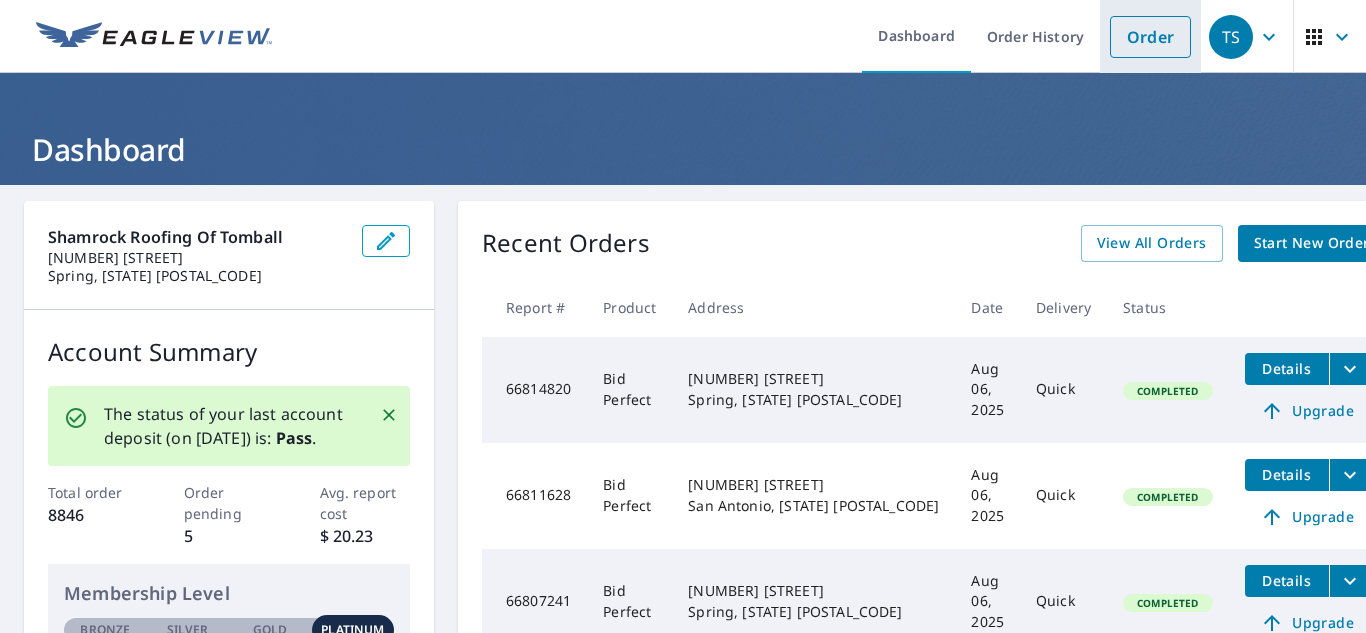 click on "Order" at bounding box center [1150, 37] 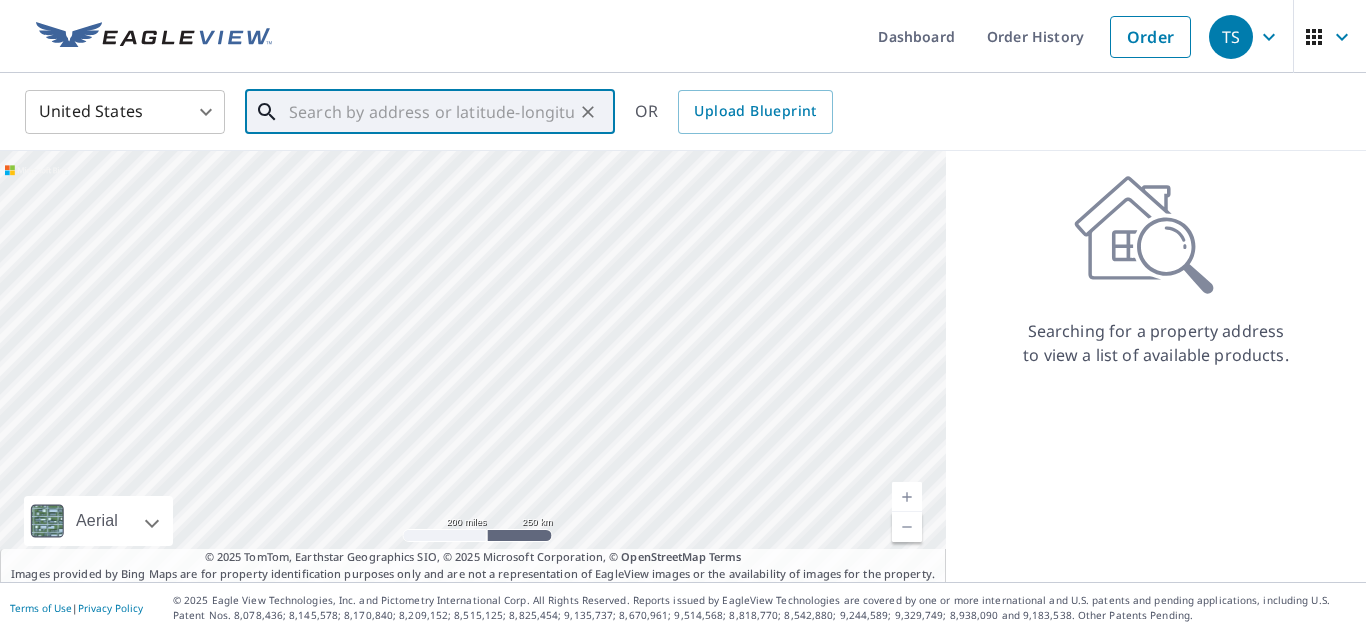 click at bounding box center (431, 112) 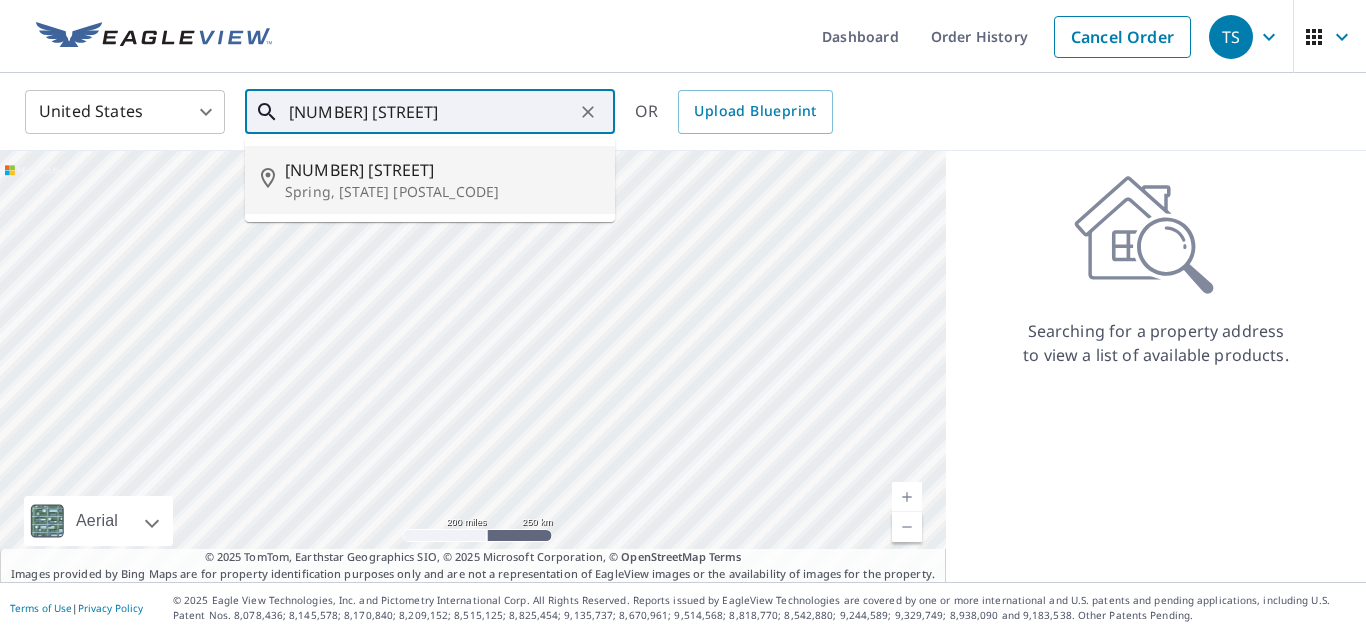 click on "[NUMBER] [STREET]" at bounding box center [442, 170] 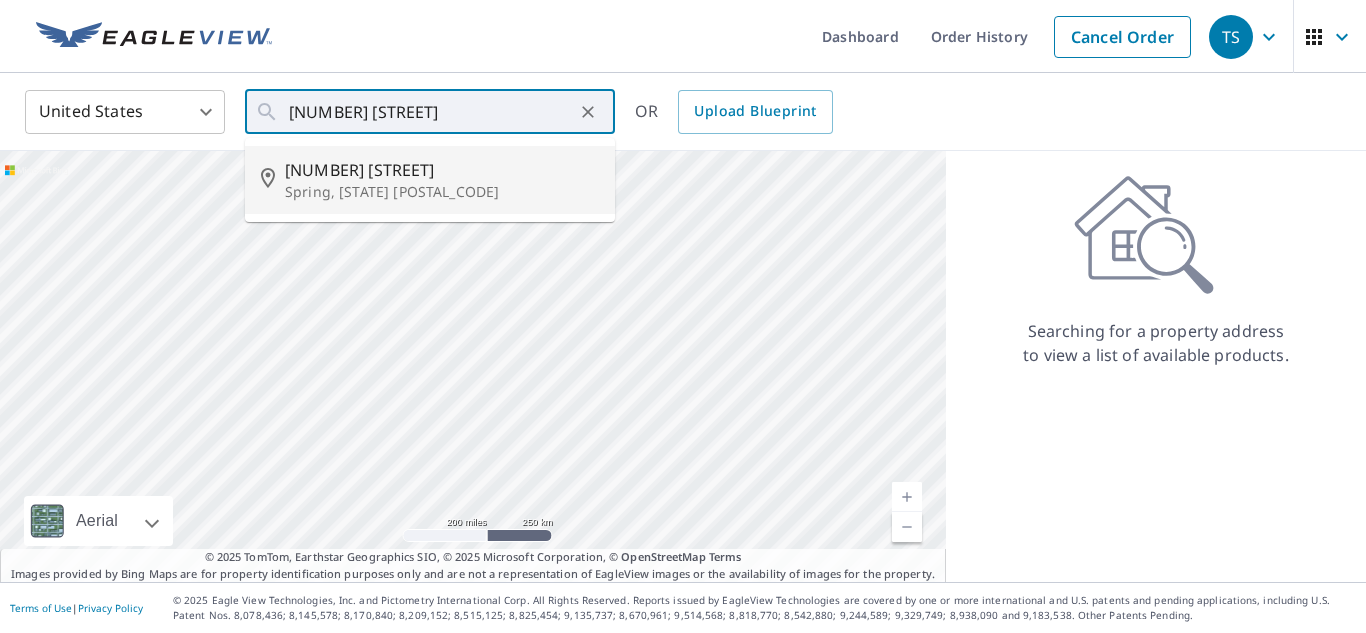 type on "[NUMBER] [STREET] Spring, [STATE] [POSTAL_CODE]" 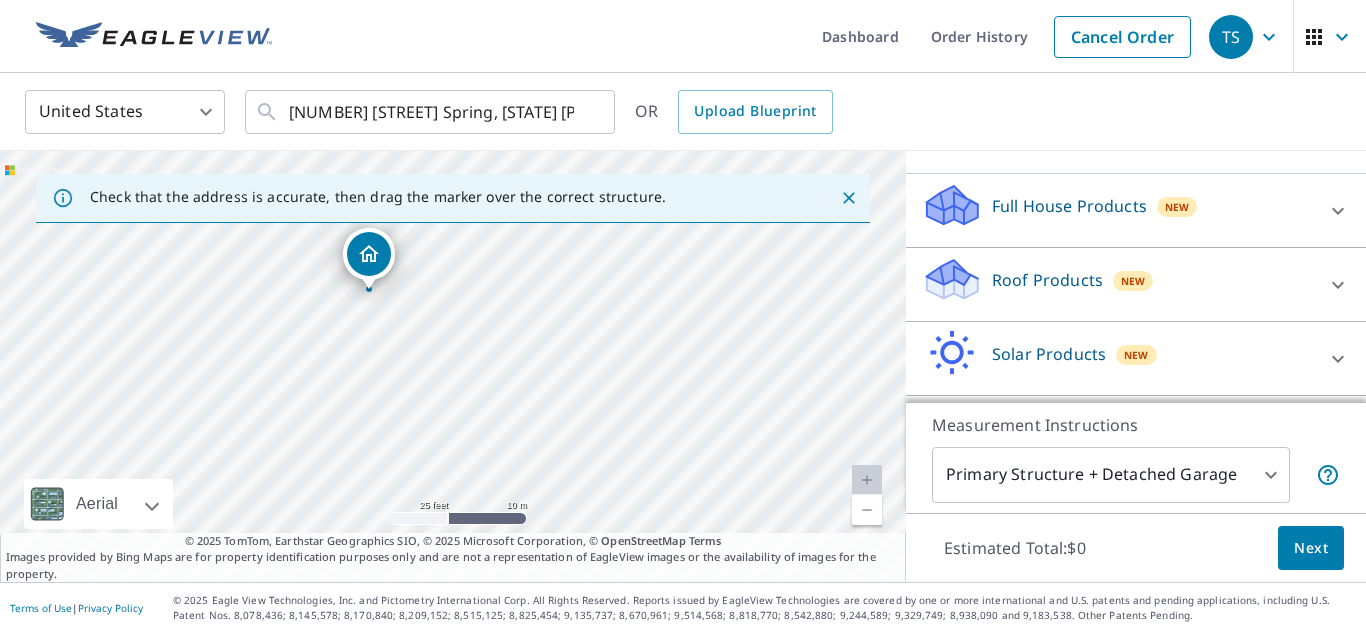 scroll, scrollTop: 252, scrollLeft: 0, axis: vertical 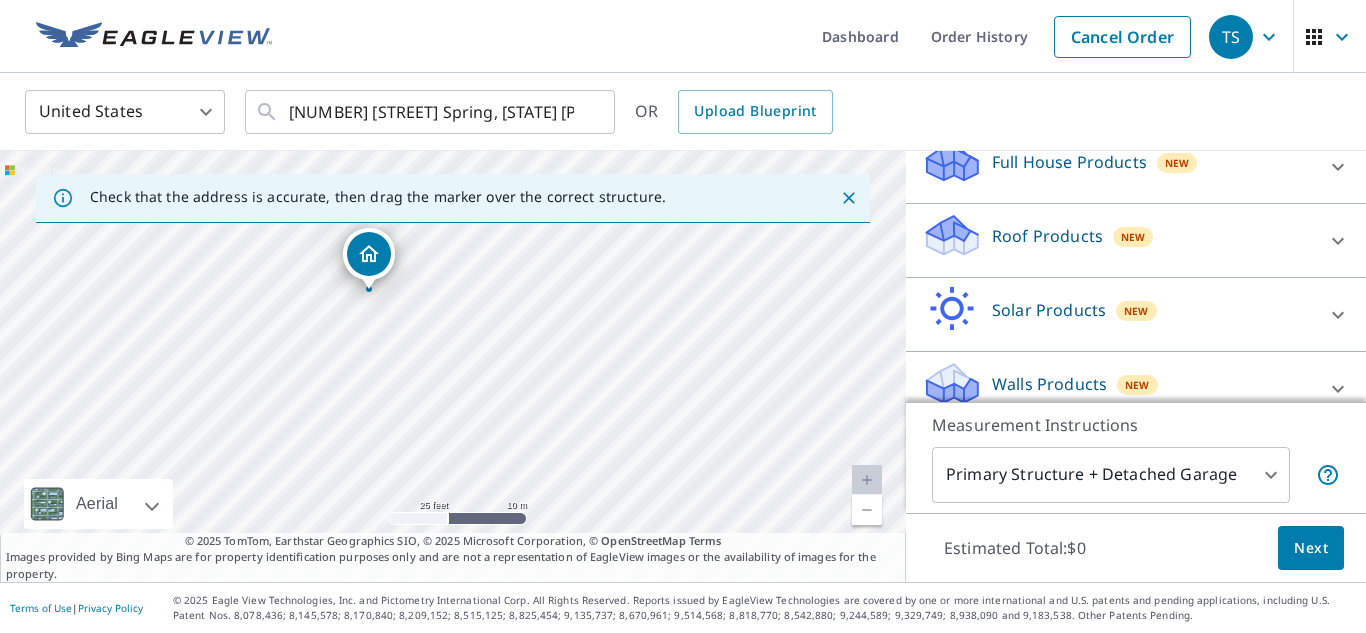 click 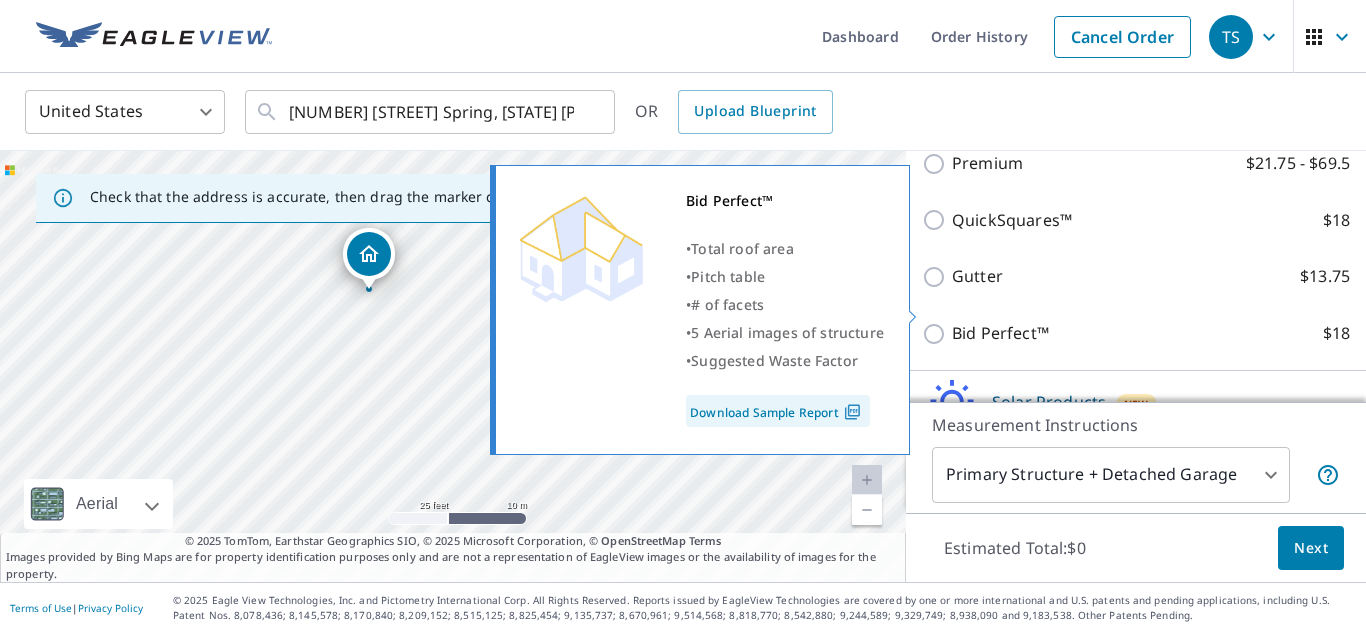click on "Bid Perfect™ $18" at bounding box center (937, 334) 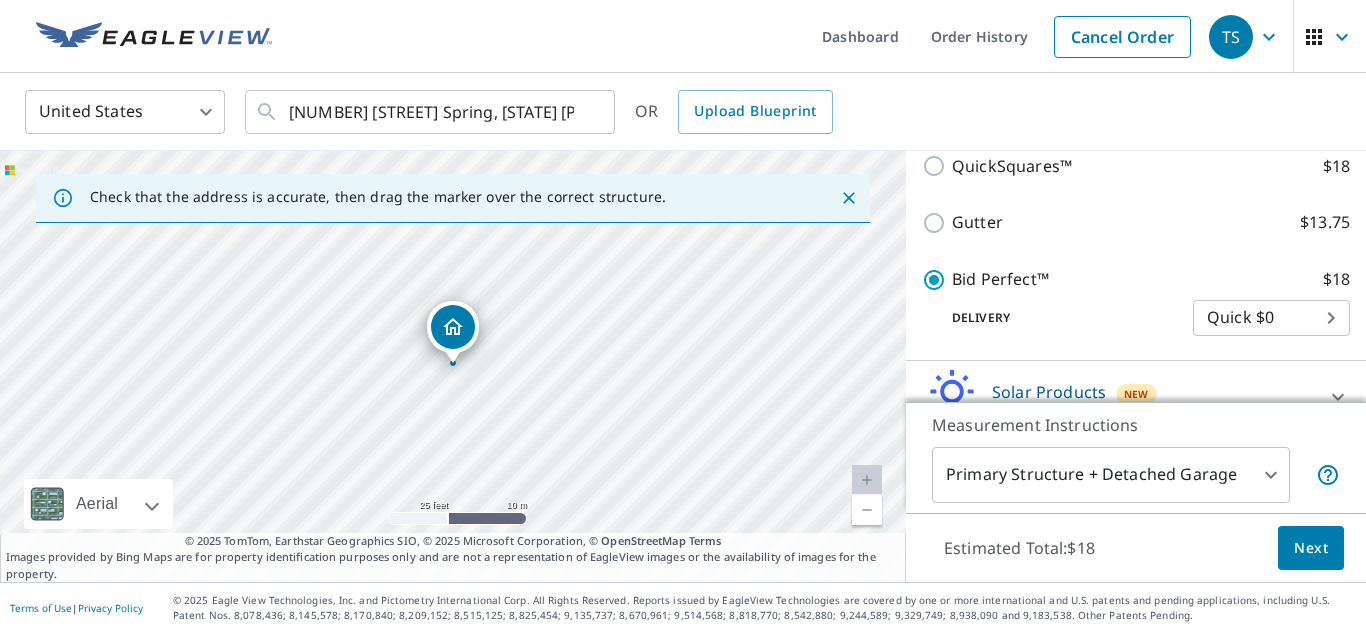 scroll, scrollTop: 544, scrollLeft: 0, axis: vertical 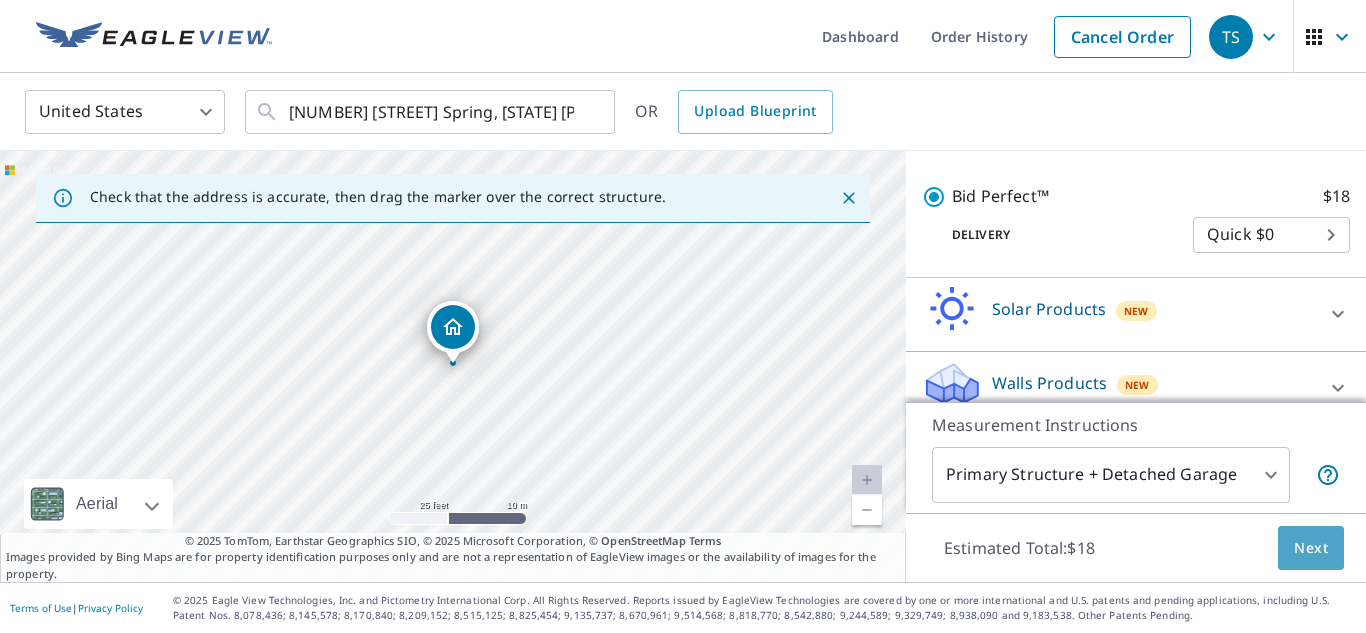 click on "Next" at bounding box center [1311, 548] 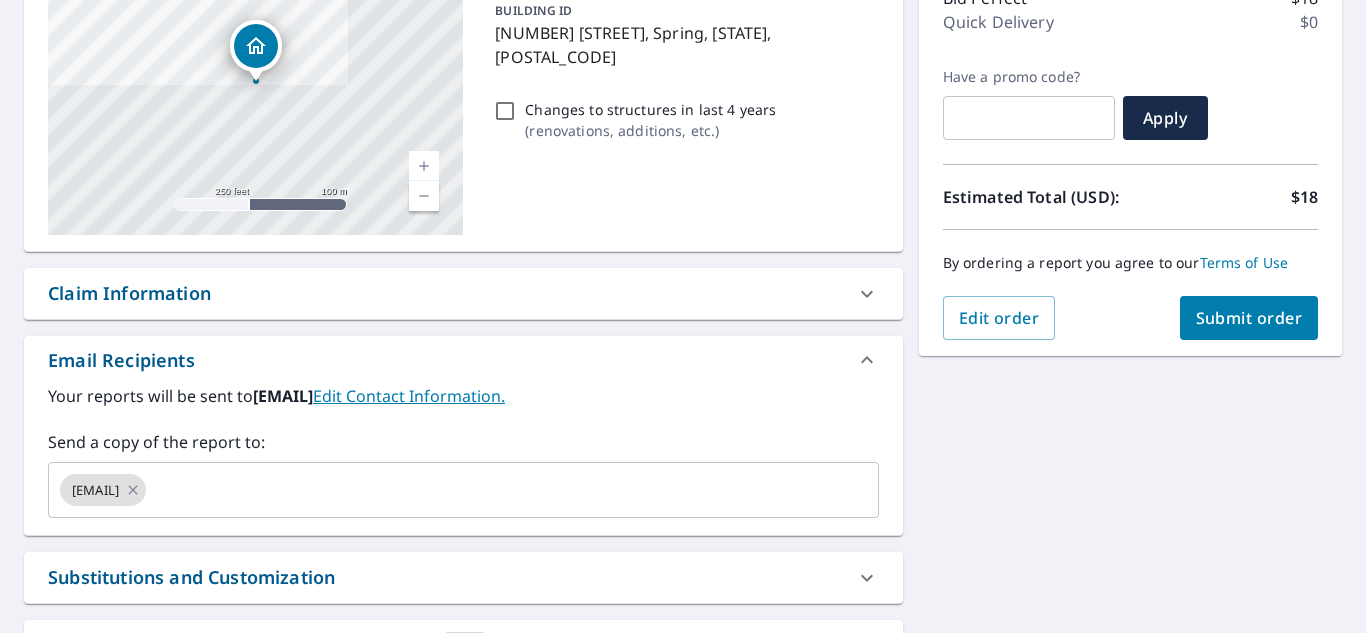 scroll, scrollTop: 315, scrollLeft: 0, axis: vertical 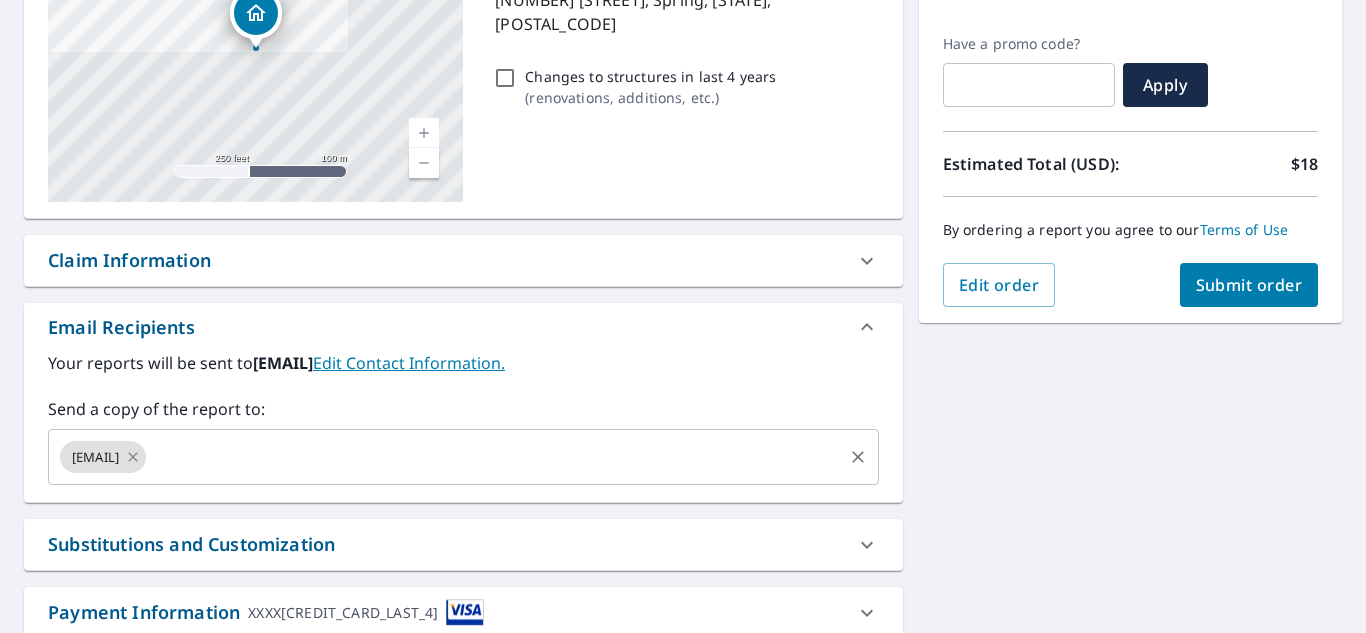 click 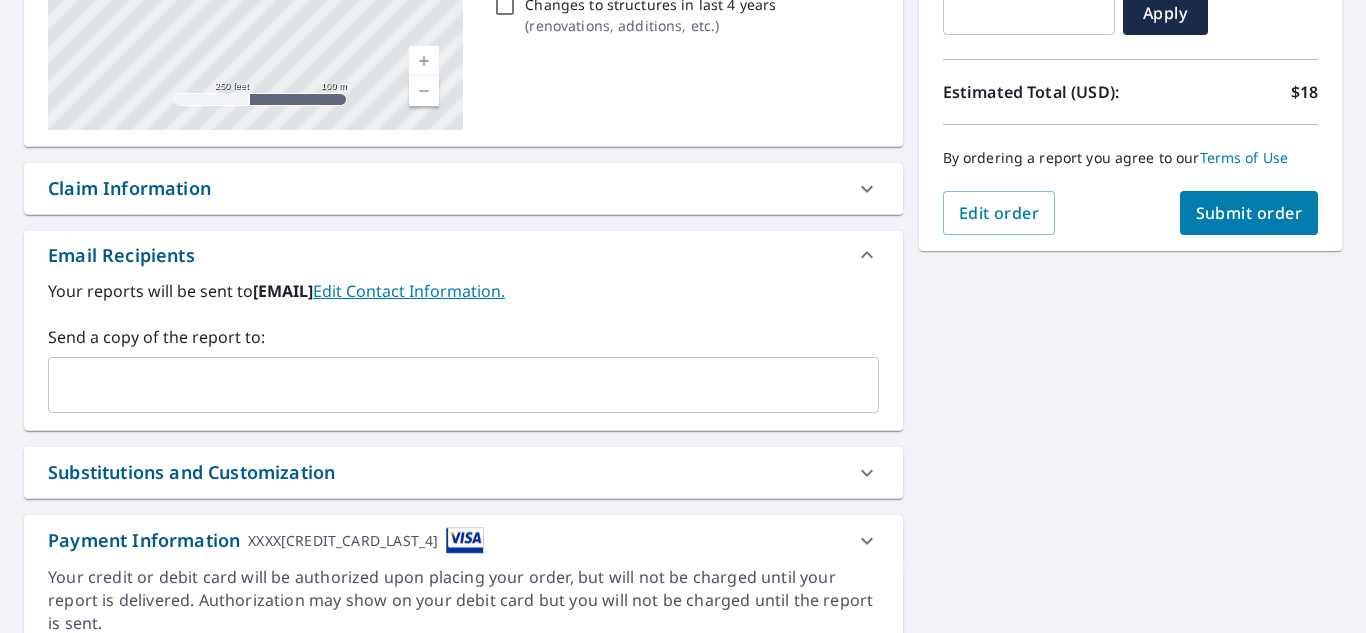 scroll, scrollTop: 392, scrollLeft: 0, axis: vertical 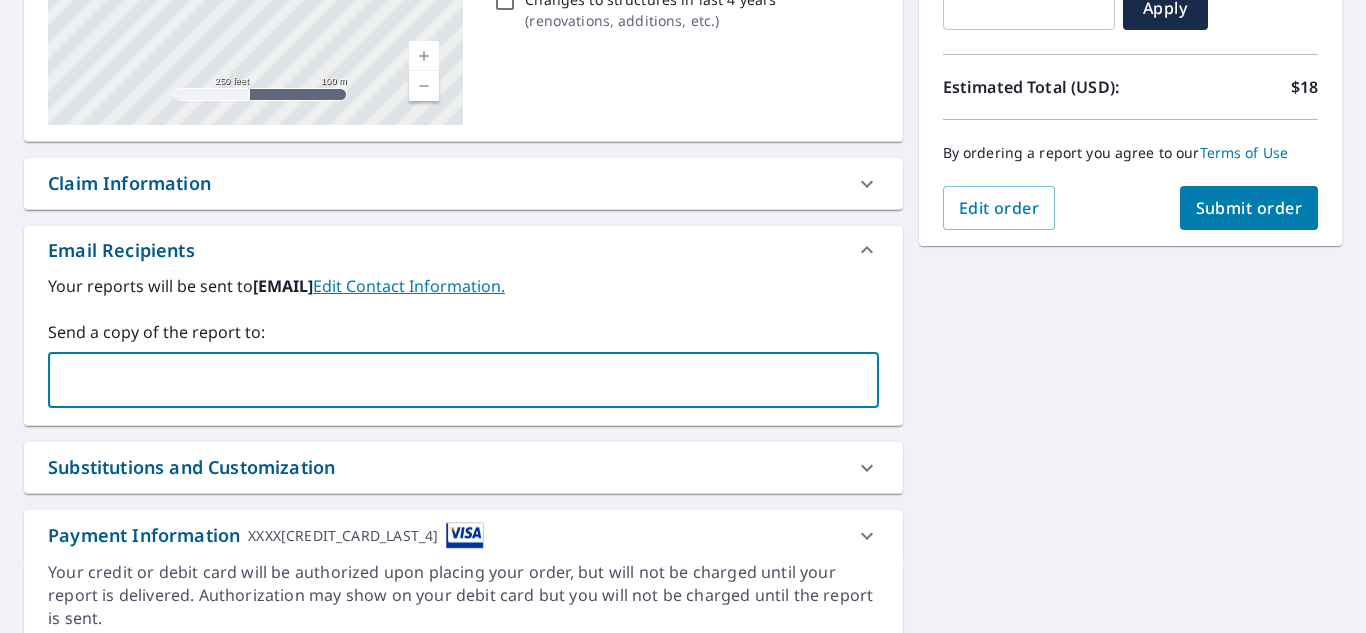 click at bounding box center [448, 380] 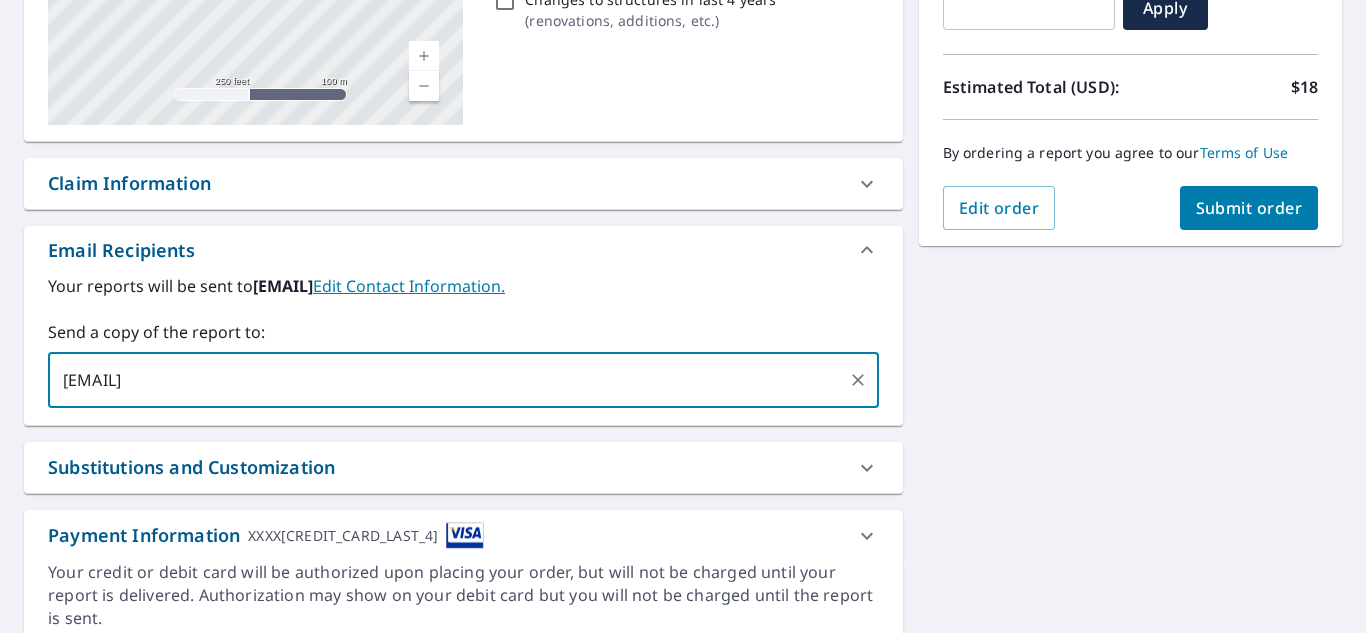 type on "[EMAIL]" 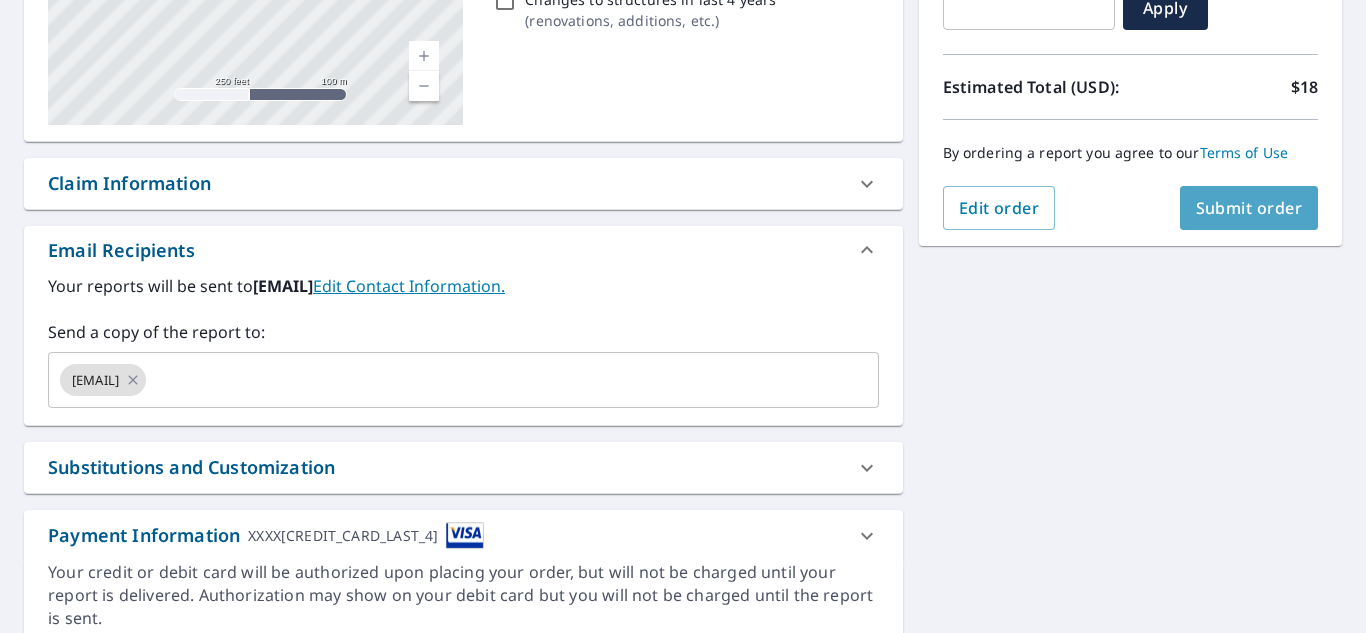 click on "Submit order" at bounding box center [1249, 208] 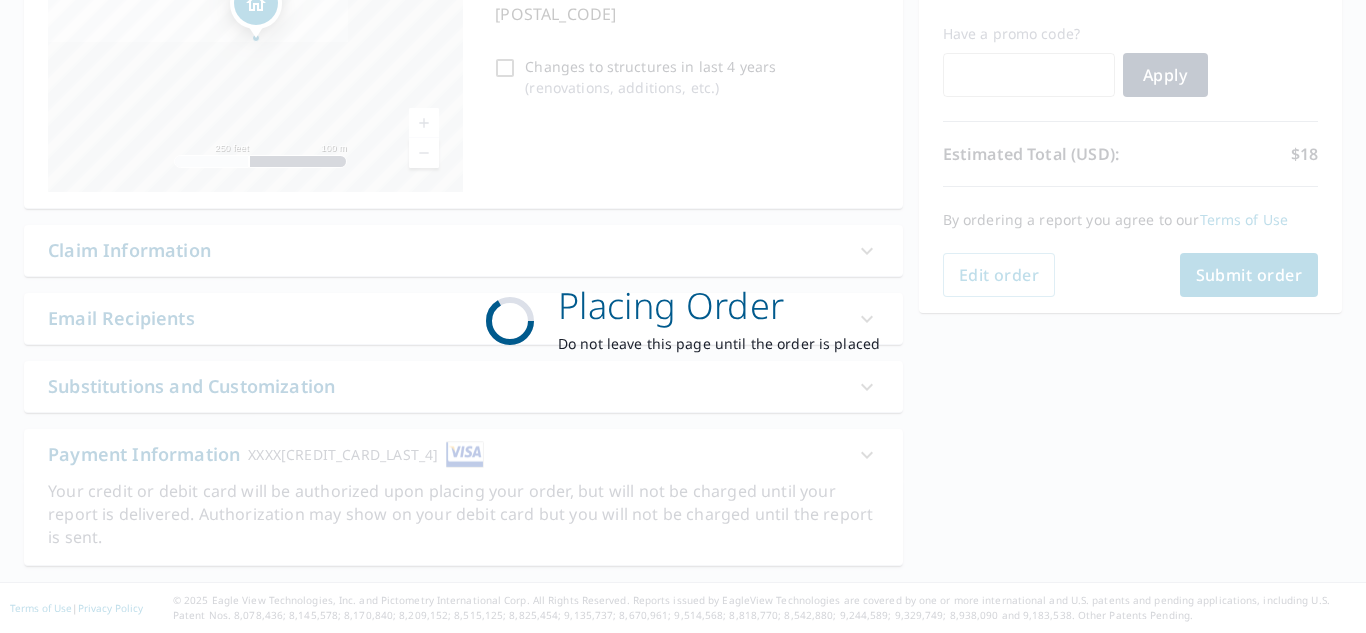 scroll, scrollTop: 325, scrollLeft: 0, axis: vertical 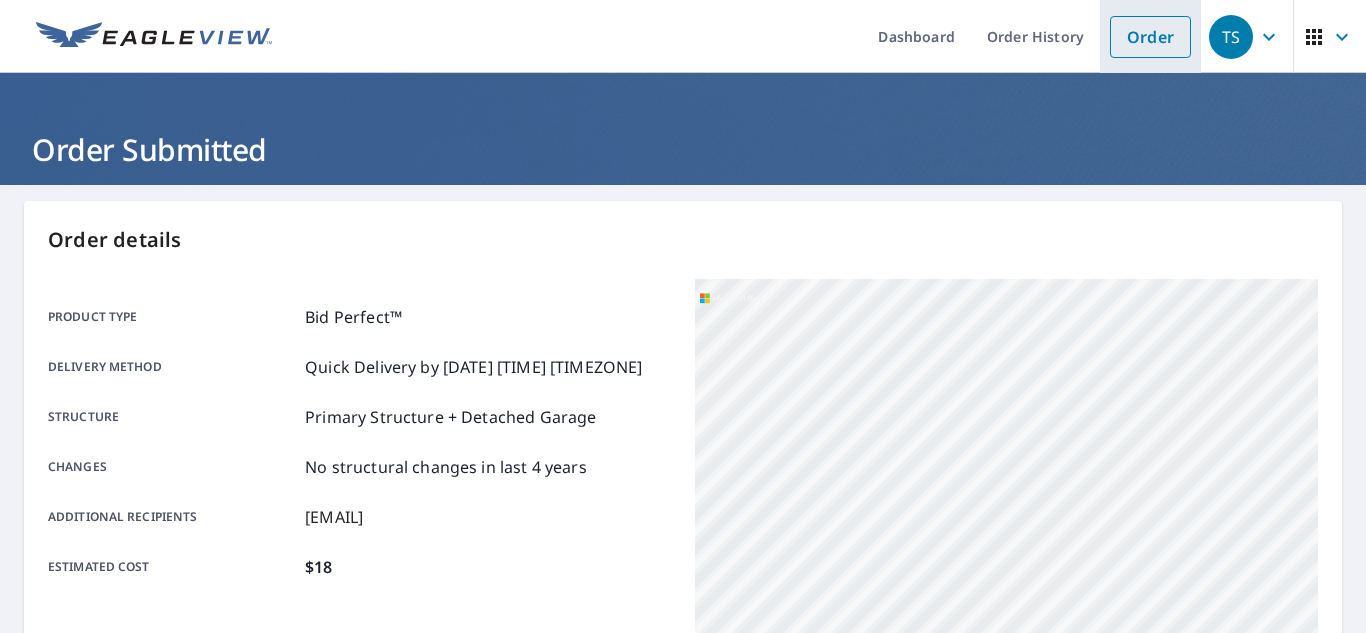 click on "Order" at bounding box center [1150, 37] 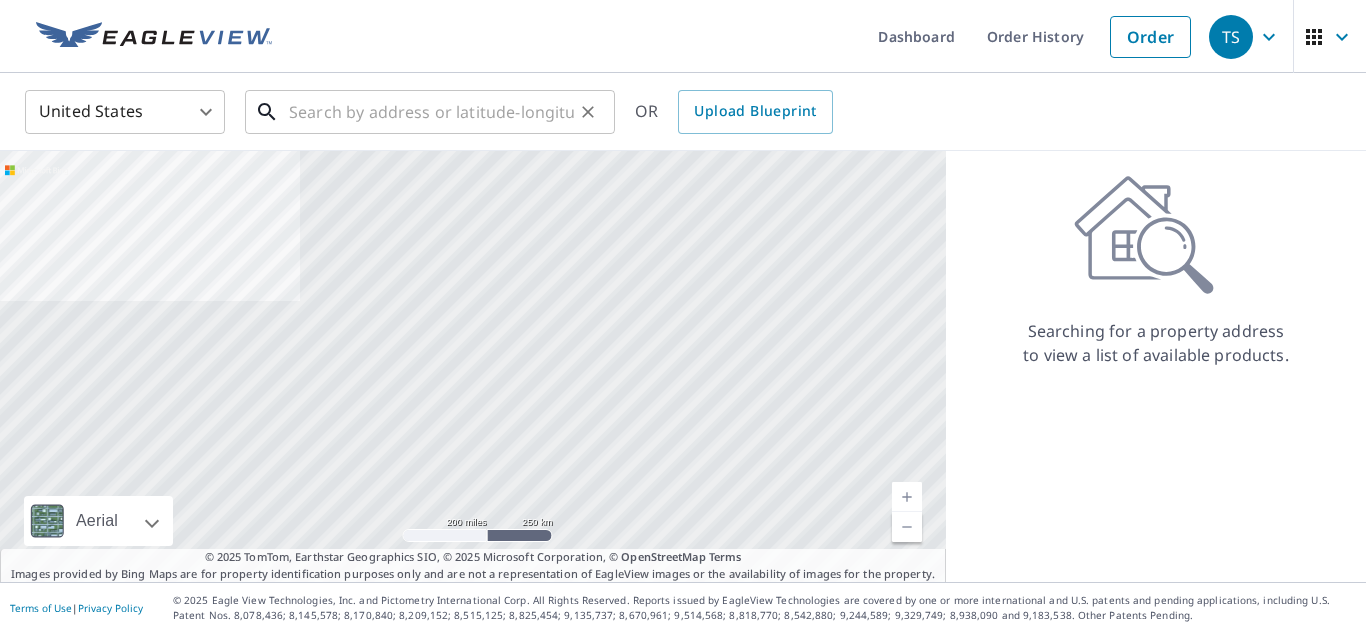 click at bounding box center [431, 112] 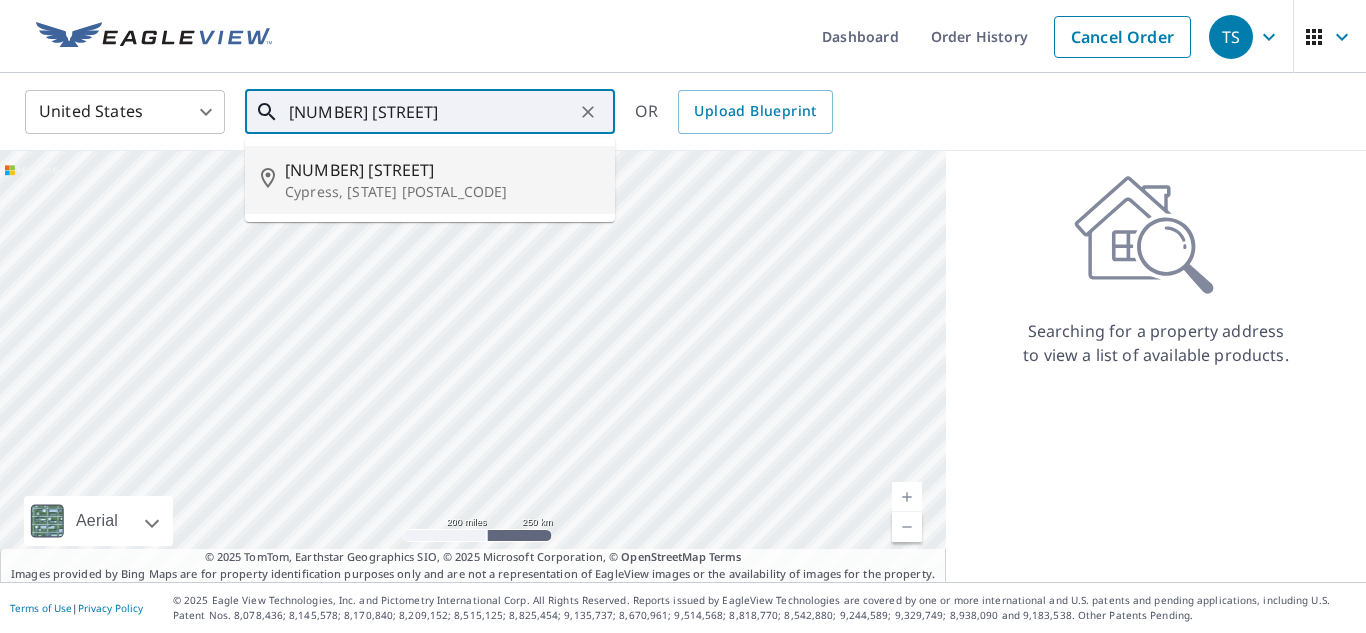 click on "[NUMBER] [STREET]" at bounding box center [442, 170] 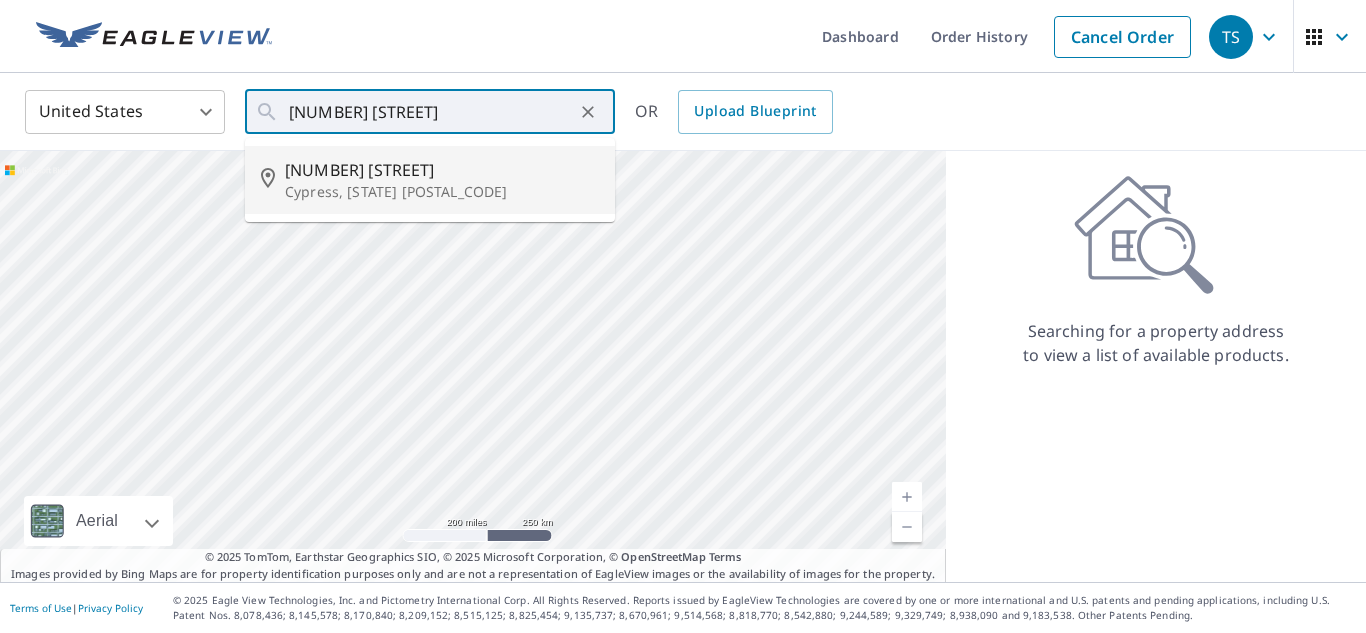 type on "[NUMBER] [STREET] [CITY], [STATE] [POSTAL_CODE]" 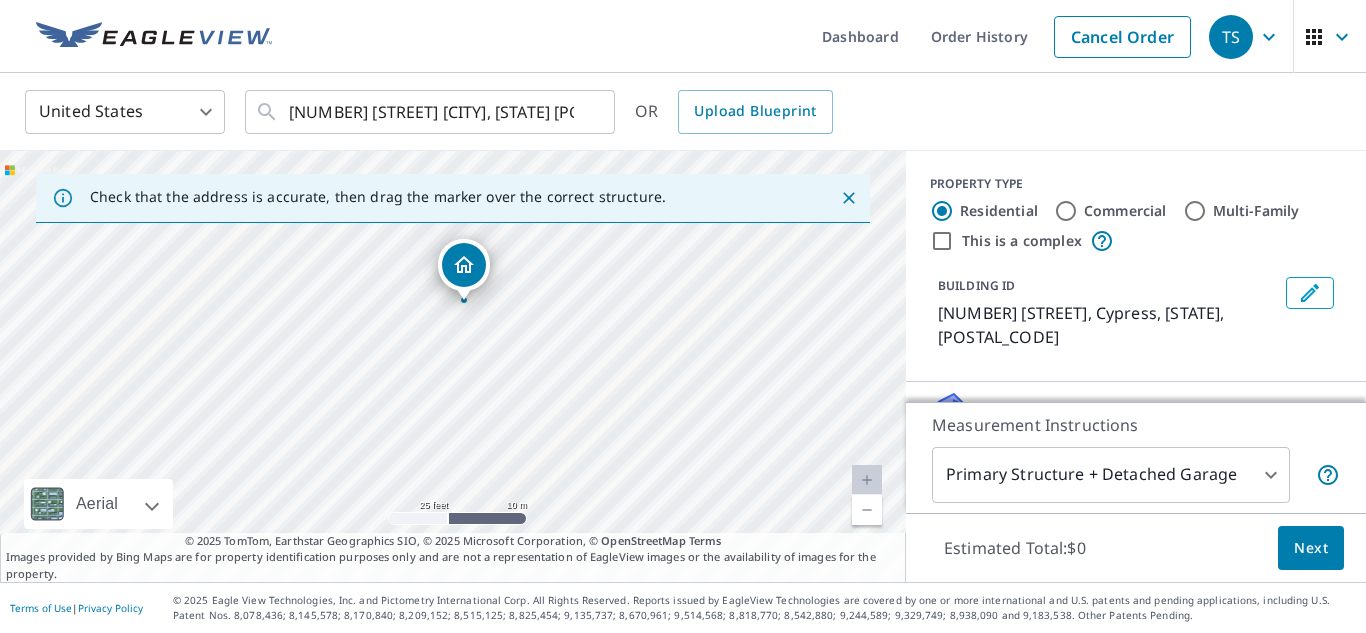 drag, startPoint x: 400, startPoint y: 253, endPoint x: 446, endPoint y: 403, distance: 156.89487 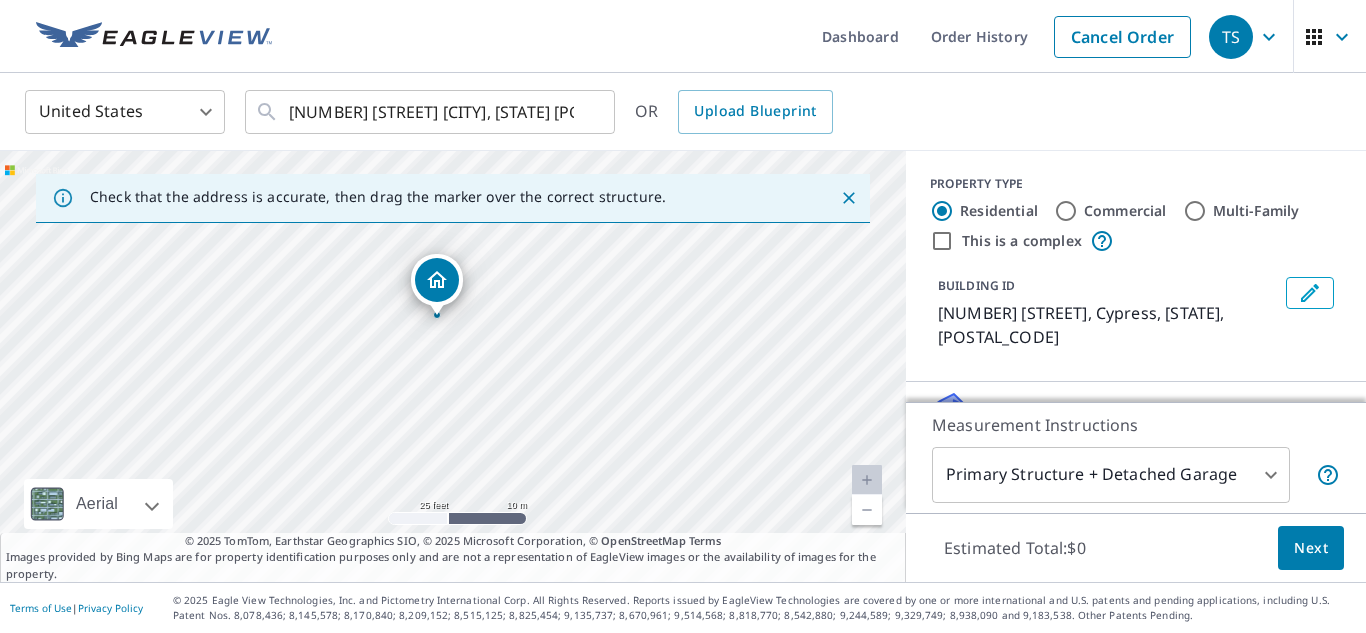 drag, startPoint x: 463, startPoint y: 298, endPoint x: 436, endPoint y: 313, distance: 30.88689 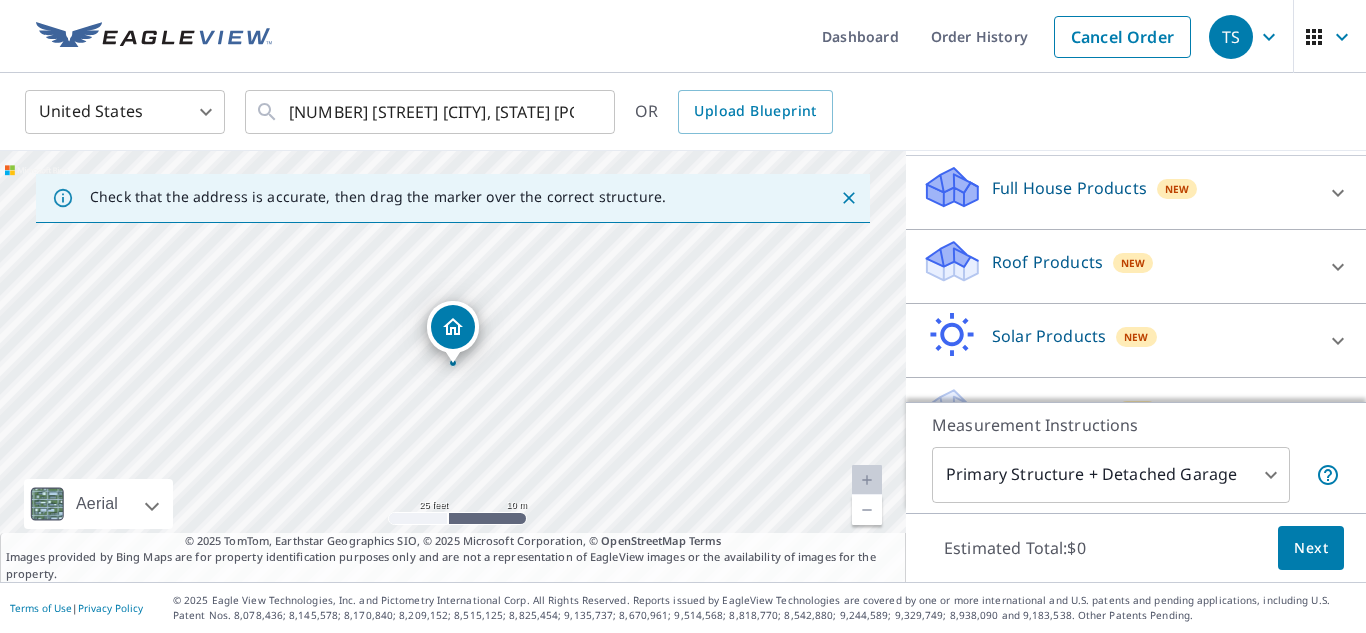 scroll, scrollTop: 222, scrollLeft: 0, axis: vertical 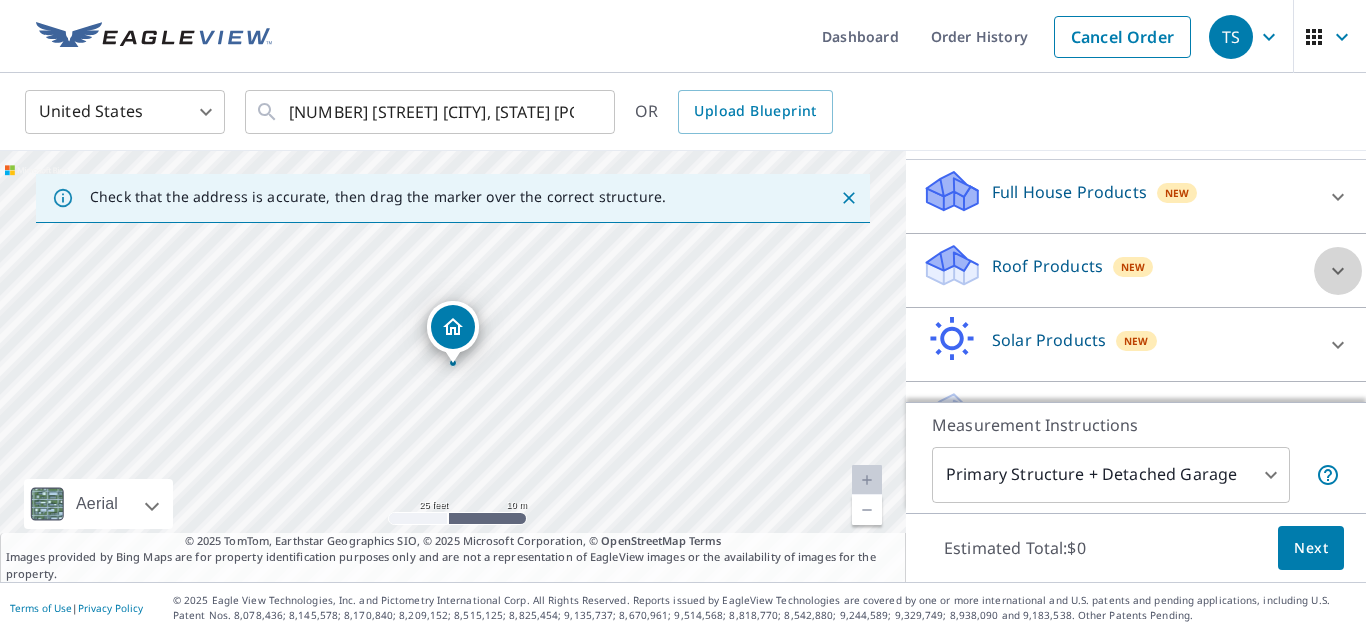 click 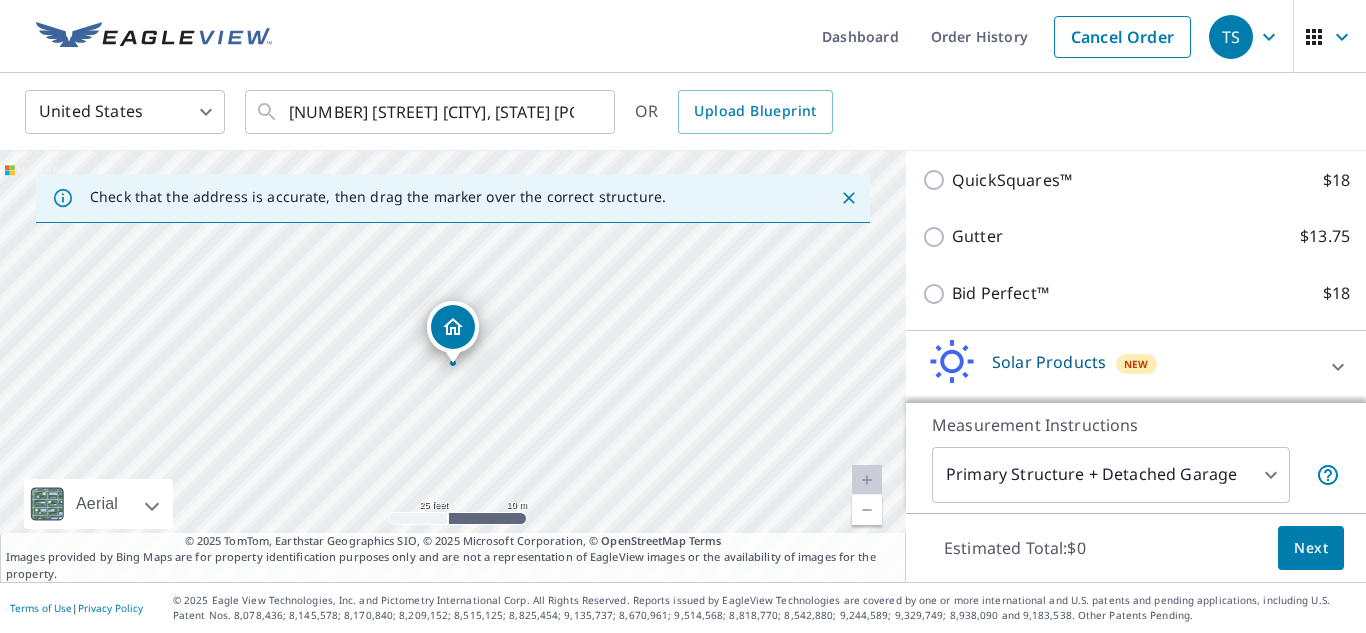 scroll, scrollTop: 446, scrollLeft: 0, axis: vertical 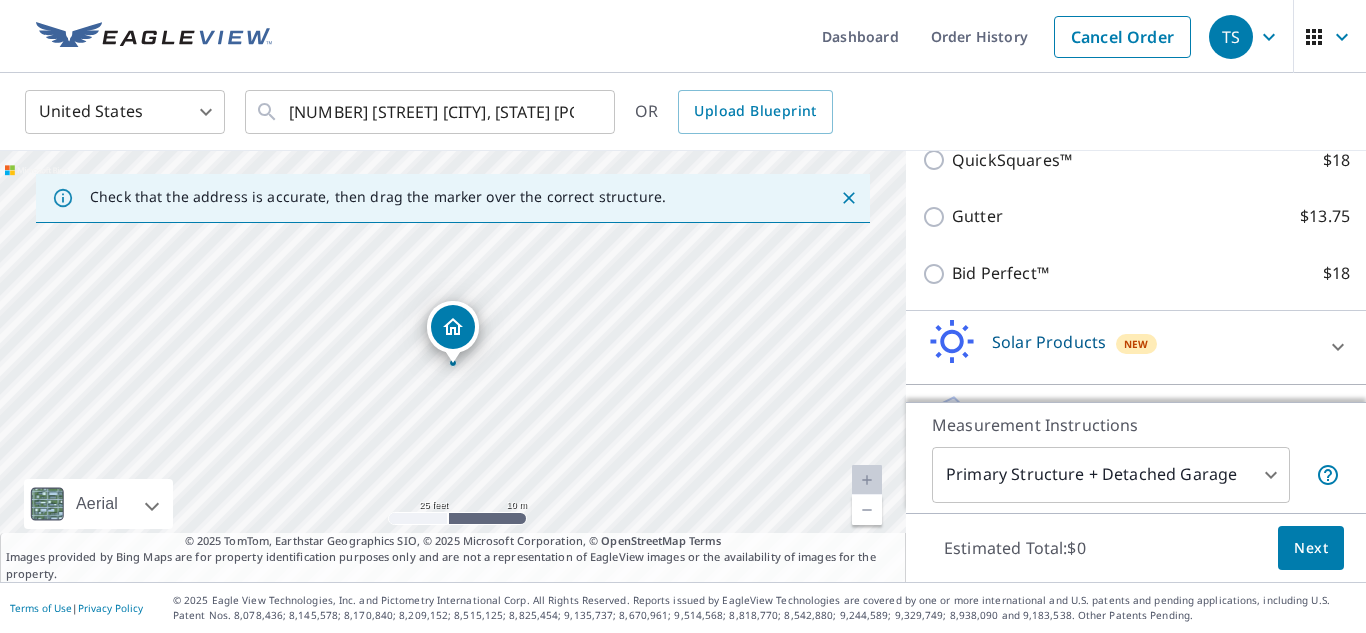 click on "Bid Perfect™ $18" at bounding box center (1136, 273) 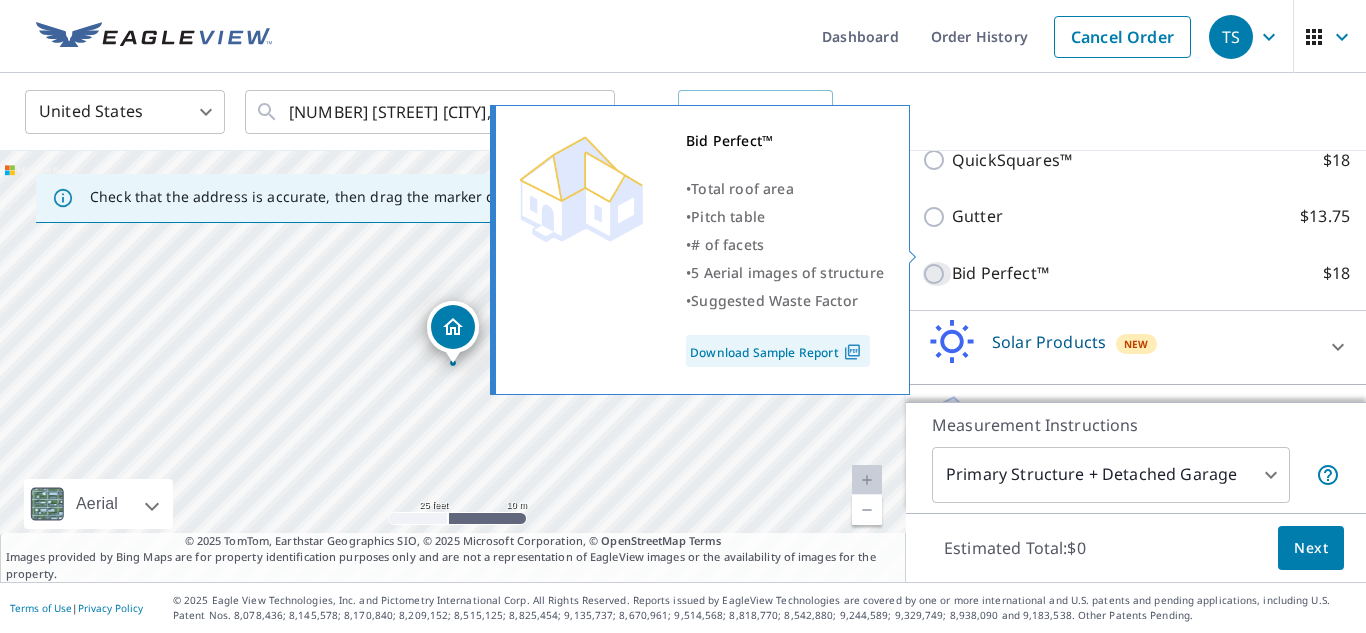 click on "Bid Perfect™ $18" at bounding box center (937, 274) 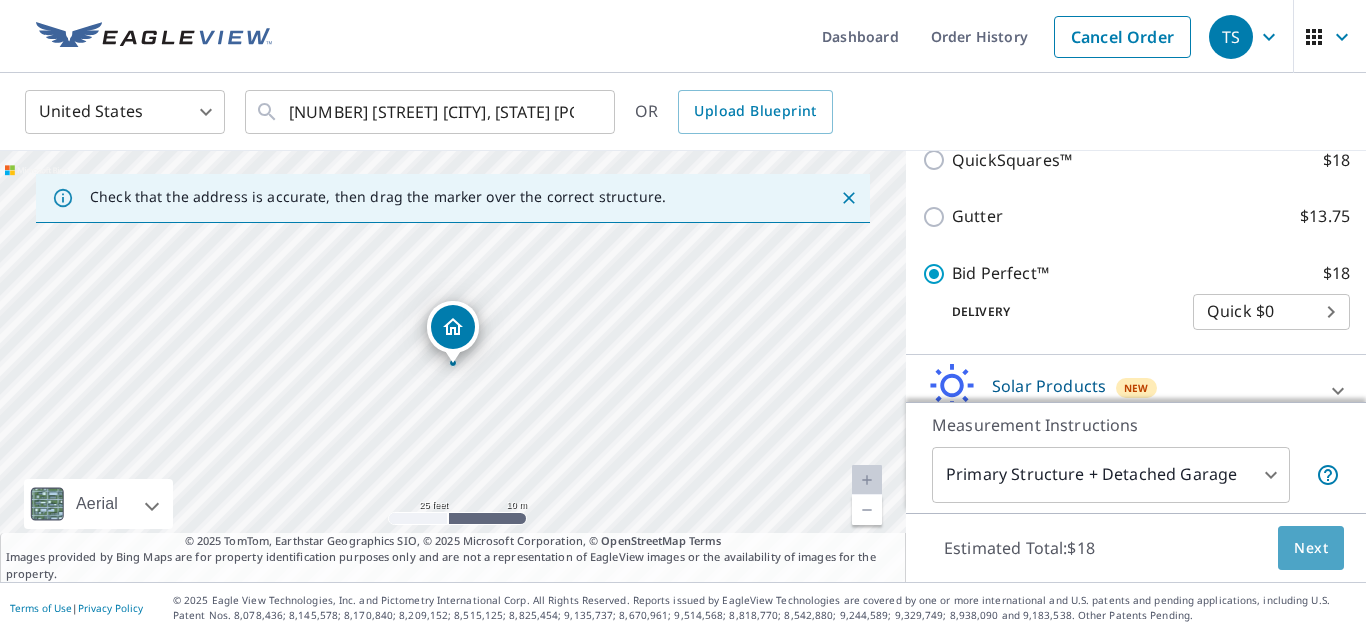click on "Next" at bounding box center (1311, 548) 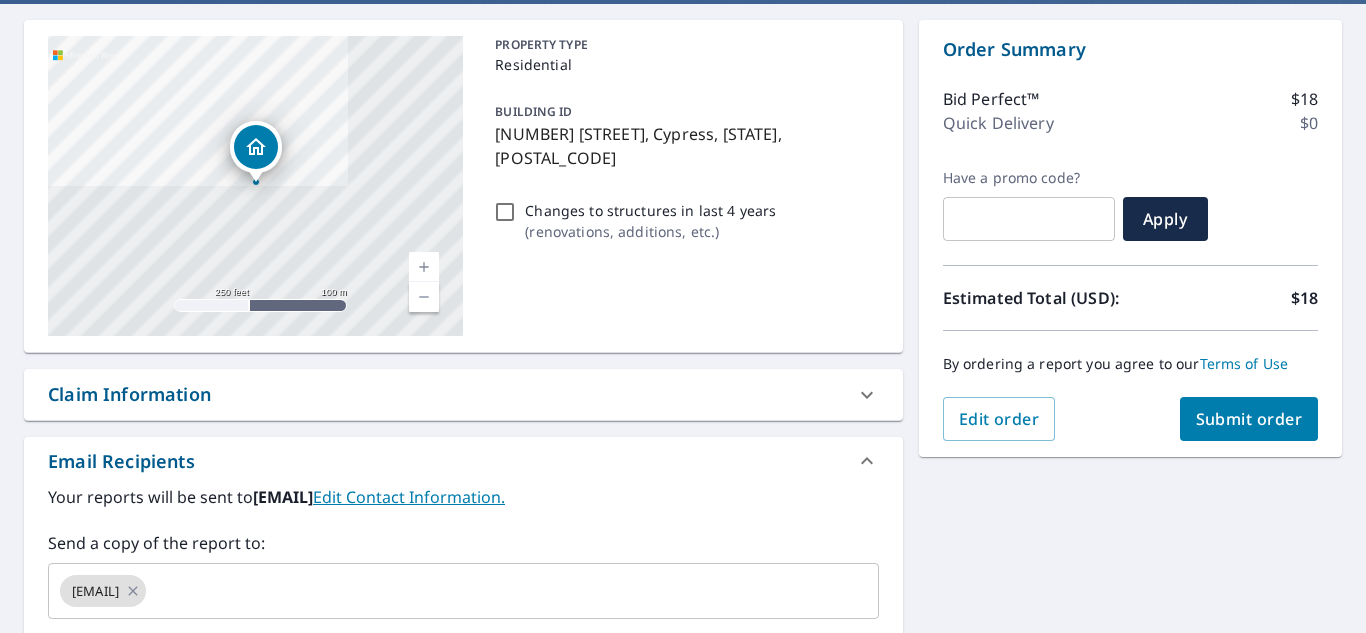 scroll, scrollTop: 312, scrollLeft: 0, axis: vertical 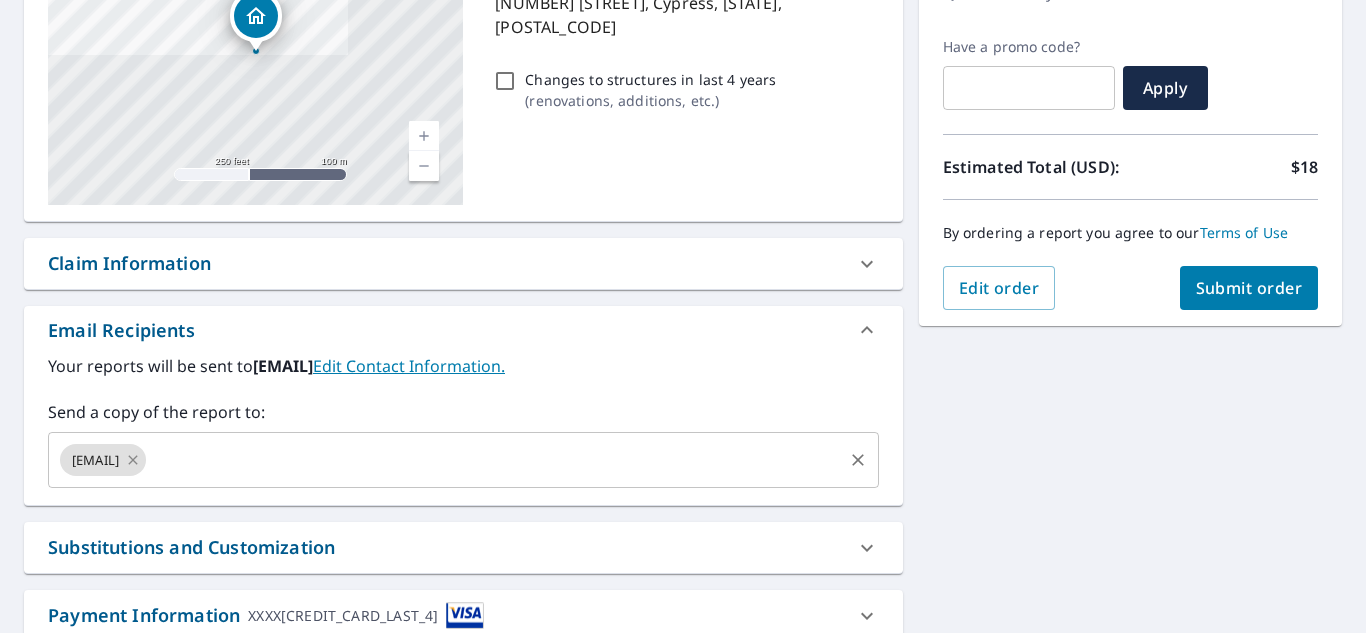 click 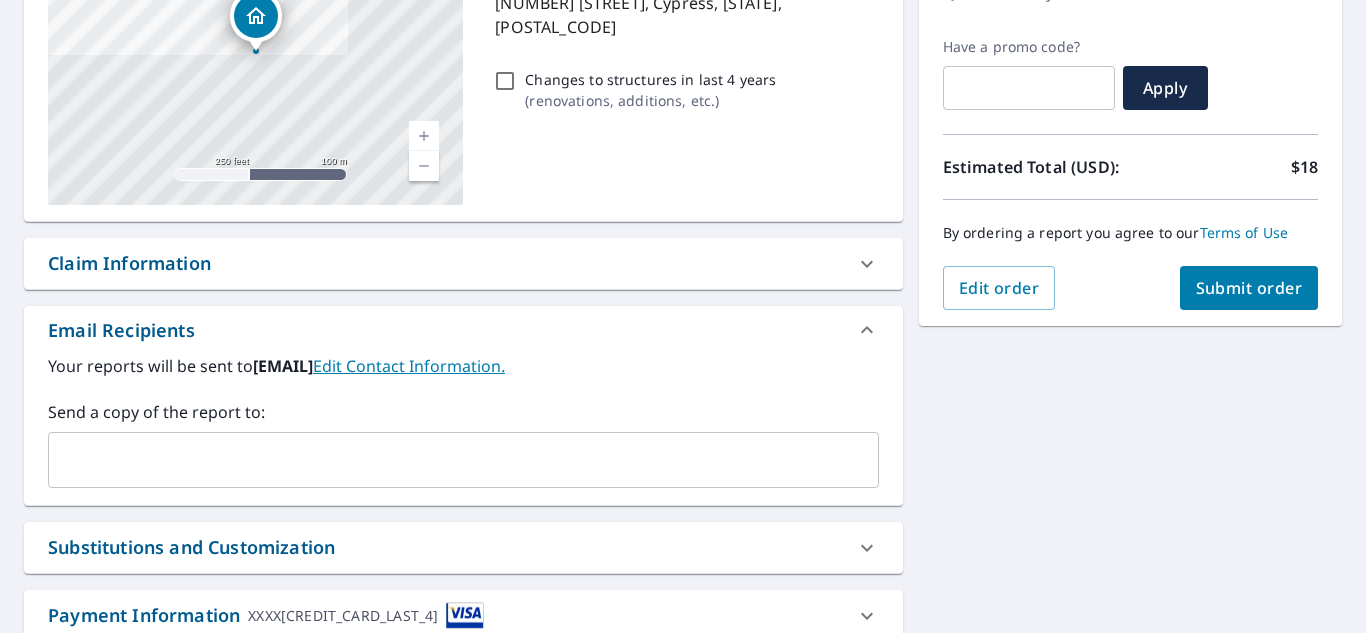 click at bounding box center [448, 460] 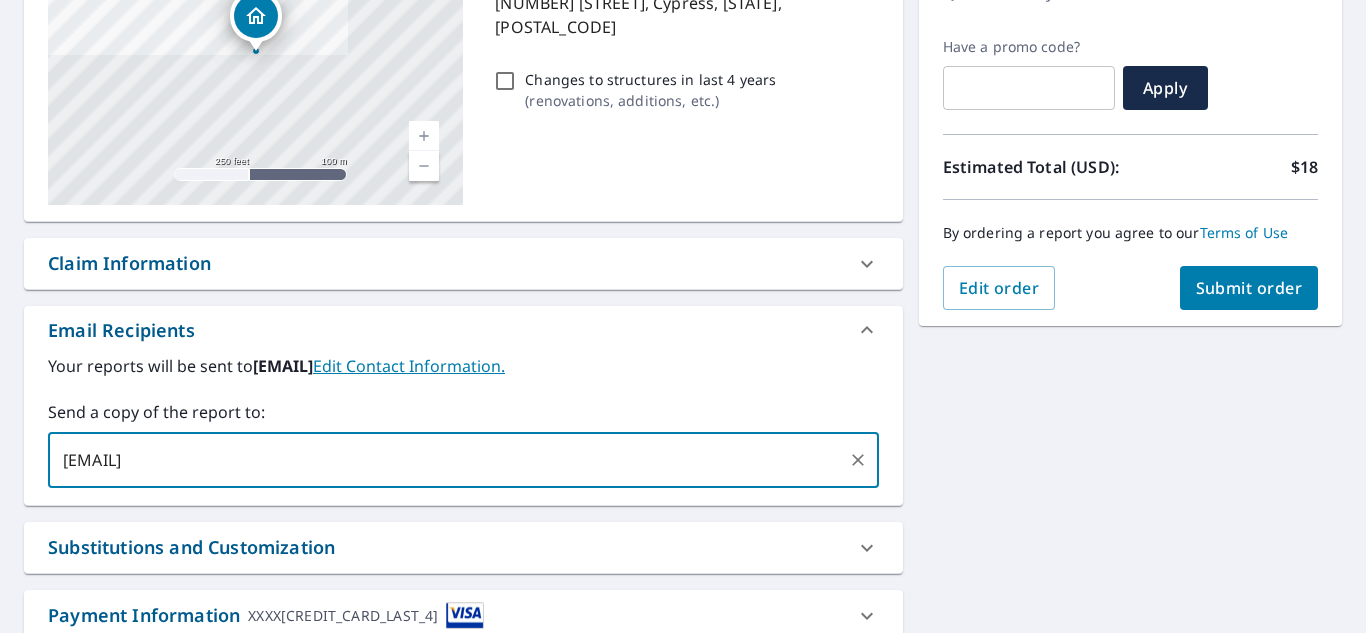 type on "[EMAIL]" 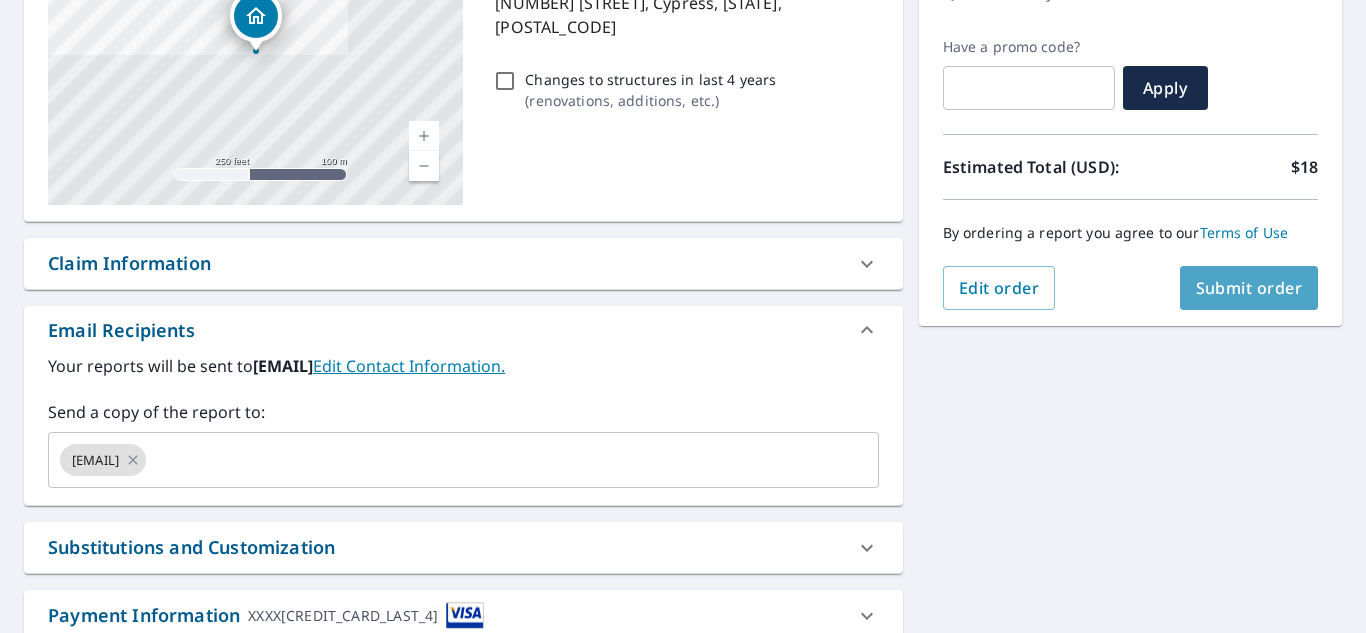 click on "Submit order" at bounding box center (1249, 288) 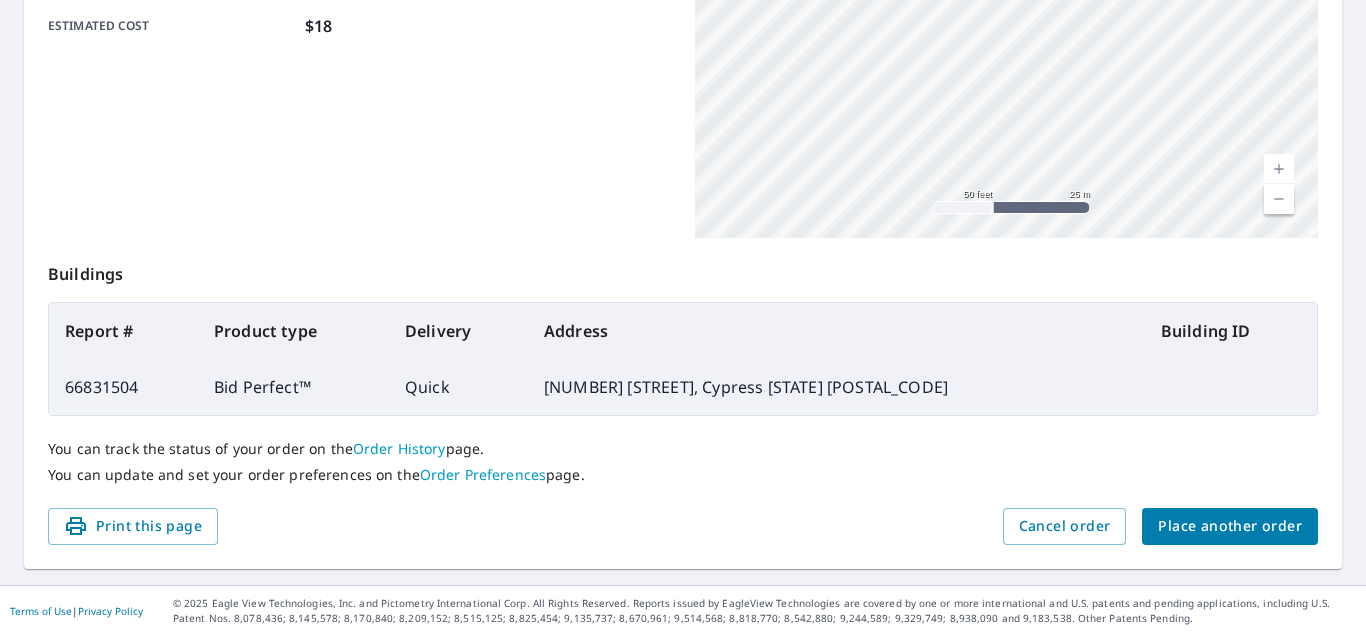 scroll, scrollTop: 544, scrollLeft: 0, axis: vertical 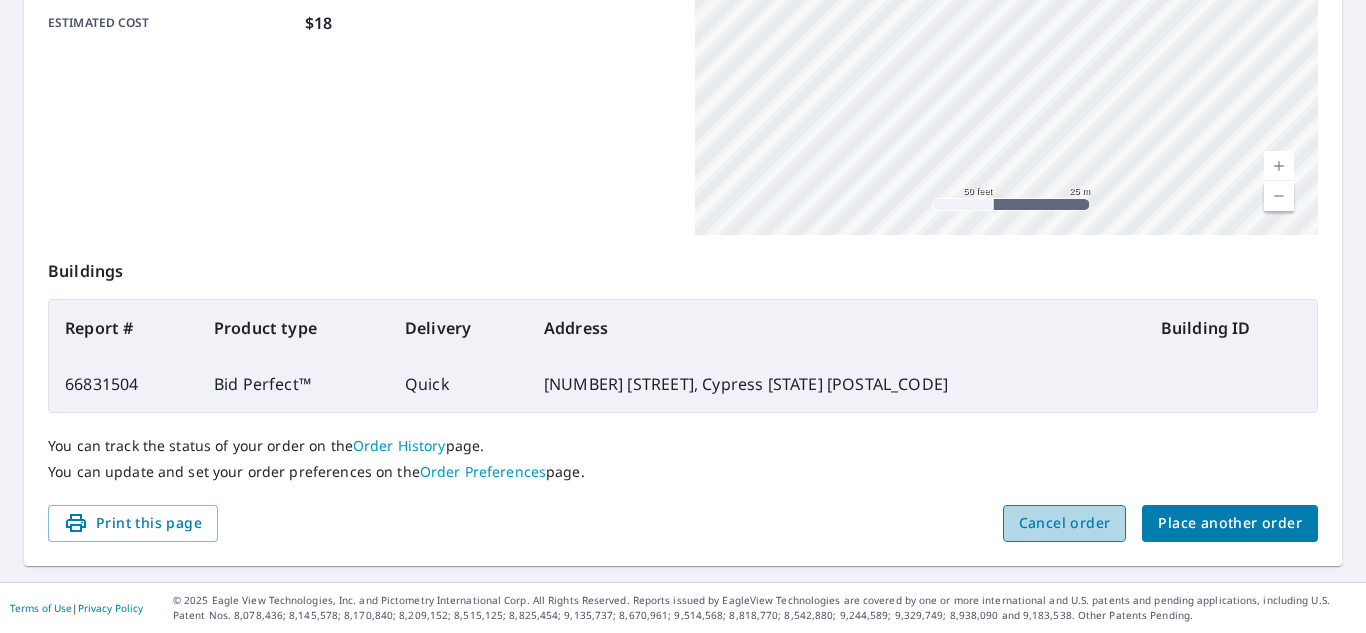 click on "Cancel order" at bounding box center (1065, 523) 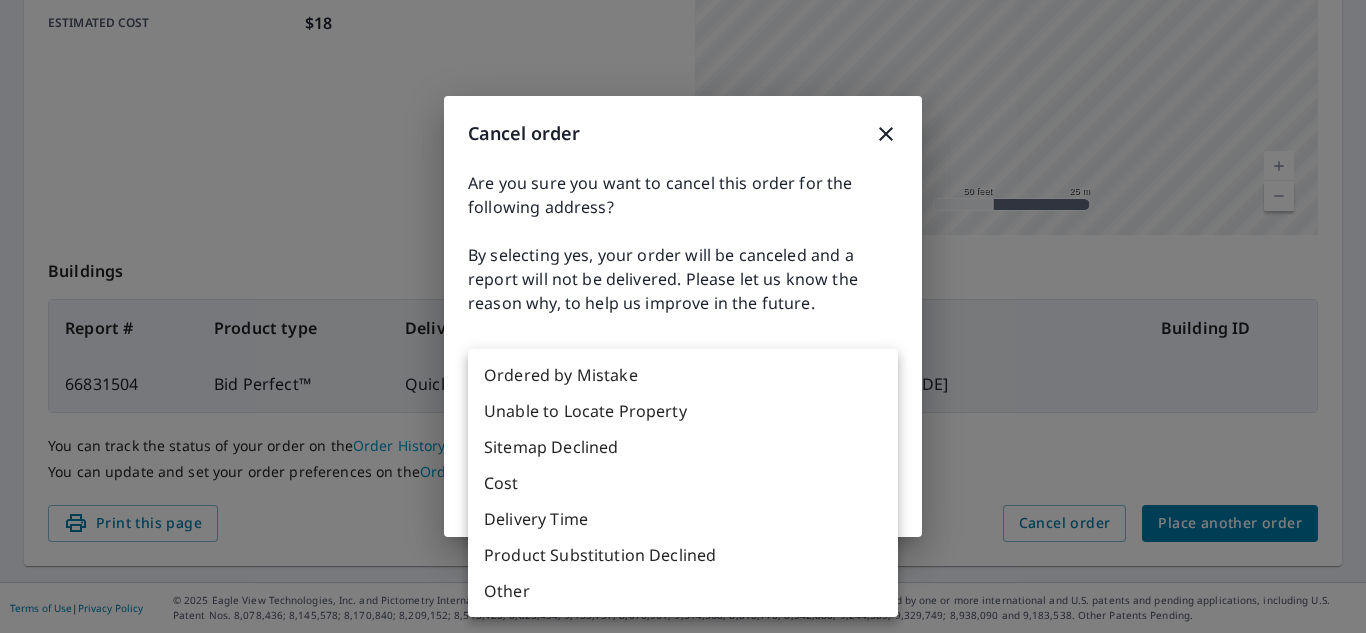 click on "TS TS
Dashboard Order History Order TS Order Submitted Order details Product type Bid Perfect™ Delivery method Quick Delivery by [DATE] [TIME] [TIMEZONE] Structure Primary Structure + Detached Garage Changes No structural changes in last 4 years Additional recipients [EMAIL] Estimated cost $[PRICE] [NUMBER] [STREET] [CITY], [STATE] [POSTAL_CODE] Aerial Road A standard road map Aerial A detailed look from above Labels Labels 50 feet 25 m © 2025 TomTom, © Vexcel Imaging, © 2025 Microsoft Corporation,  © OpenStreetMap Terms Buildings Report # Product type Delivery Address Building ID [BUILDING_ID] Bid Perfect™ Quick [NUMBER] [STREET], [CITY] [STATE] [POSTAL_CODE] You can track the status of your order on the  Order History  page. You can update and set your order preferences on the  Order Preferences  page. Print this page Cancel order Place another order Terms of Use  |  Privacy Policy
Cancel order Select reason   * ​ ​ Cost Other" at bounding box center (683, 316) 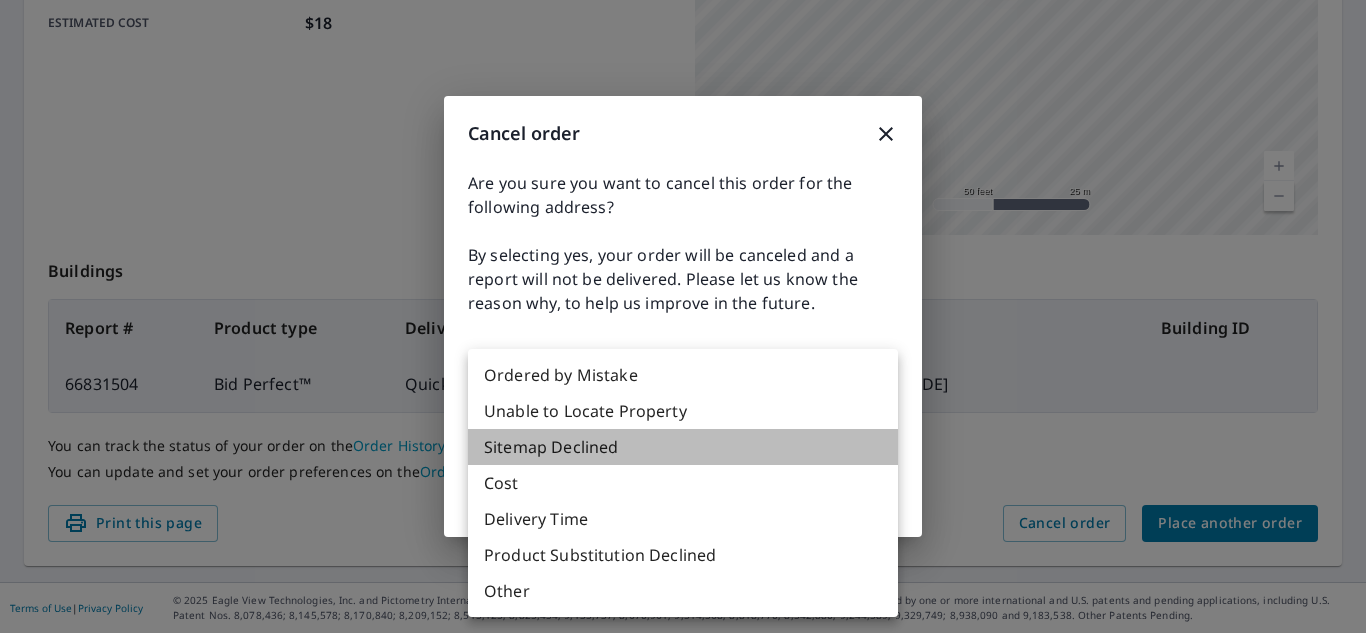 click on "Sitemap Declined" at bounding box center [683, 447] 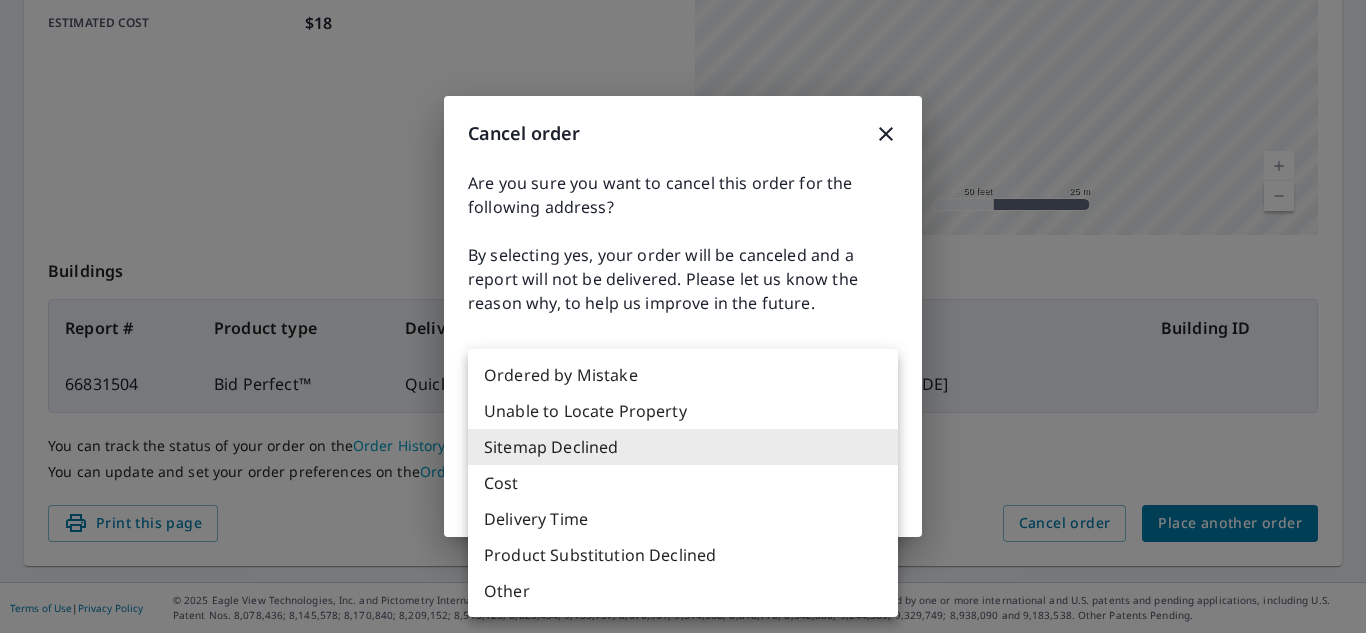 click on "TS TS
Dashboard Order History Order TS Order Submitted Order details Product type Bid Perfect™ Delivery method Quick Delivery by [DATE] [TIME] [TIMEZONE] Structure Primary Structure + Detached Garage Changes No structural changes in last 4 years Additional recipients [EMAIL] Estimated cost $[PRICE] [NUMBER] [STREET] [CITY], [STATE] [POSTAL_CODE] Aerial Road A standard road map Aerial A detailed look from above Labels Labels 50 feet 25 m © 2025 TomTom, © Vexcel Imaging, © 2025 Microsoft Corporation,  © OpenStreetMap Terms Buildings Report # Product type Delivery Address Building ID [BUILDING_ID] Bid Perfect™ Quick [NUMBER] [STREET], [CITY] [STATE] [POSTAL_CODE] You can track the status of your order on the  Order History  page. You can update and set your order preferences on the  Order Preferences  page. Print this page Cancel order Place another order Terms of Use  |  Privacy Policy
Cancel order Select reason   * SitemapDeclined" at bounding box center (683, 316) 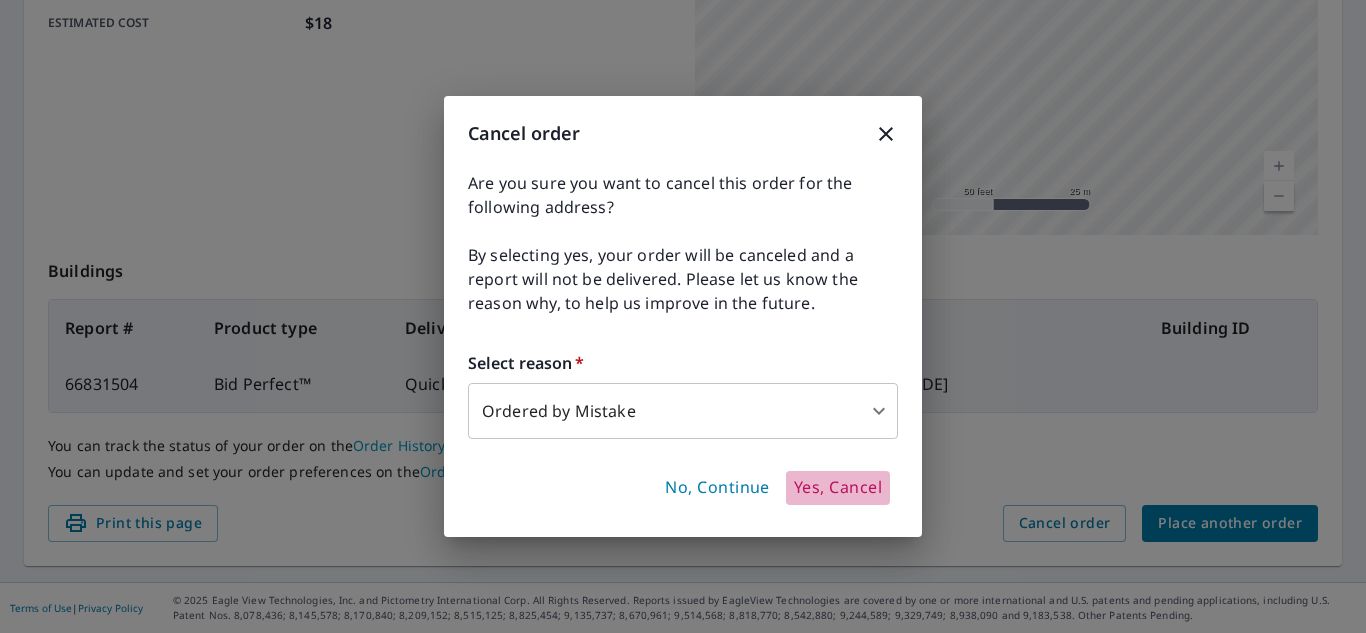 click on "Yes, Cancel" at bounding box center (838, 488) 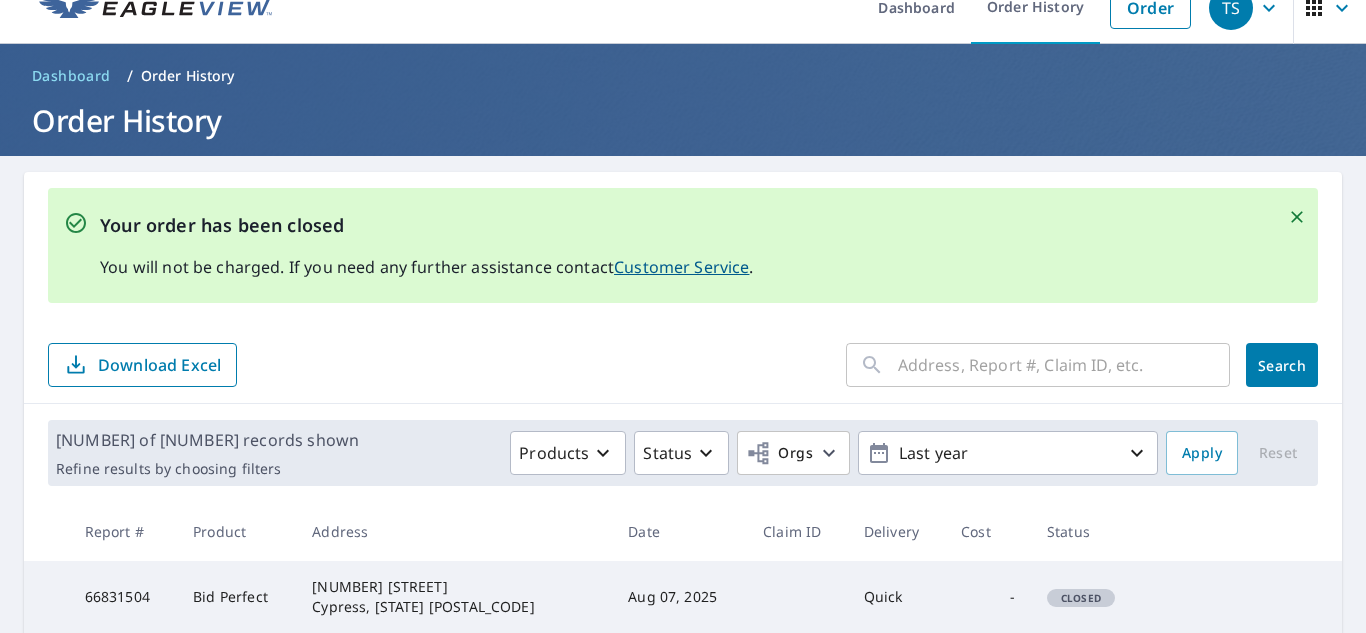 scroll, scrollTop: 0, scrollLeft: 0, axis: both 